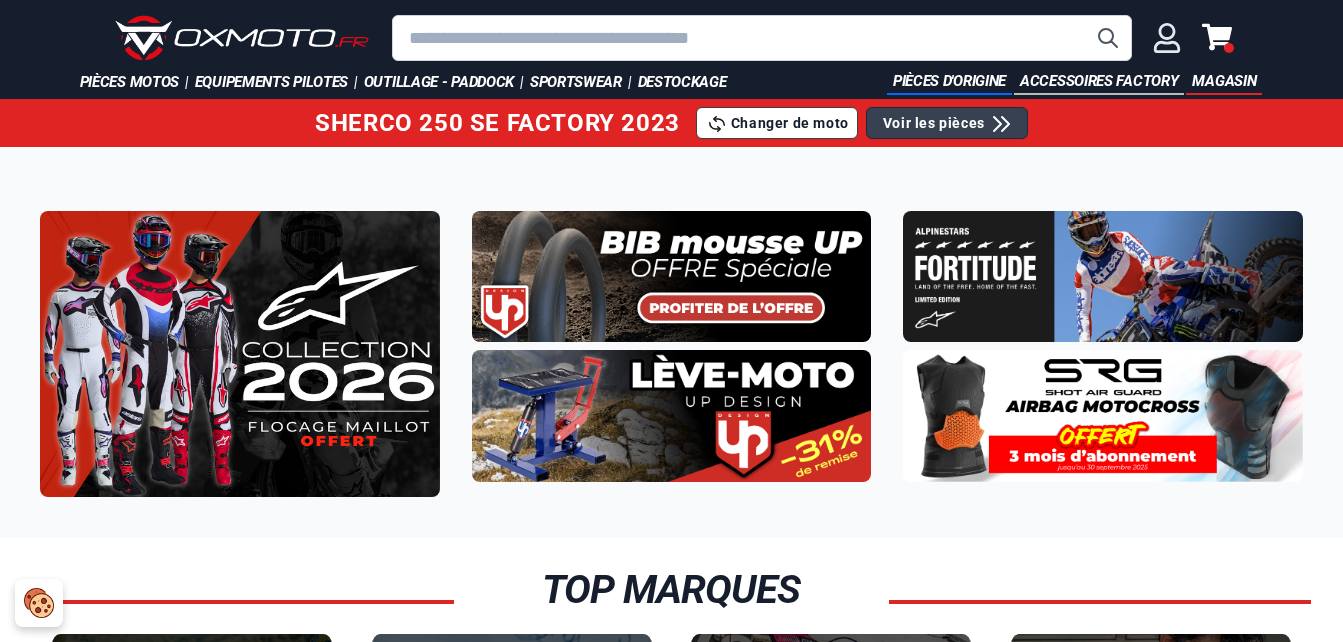 drag, startPoint x: 0, startPoint y: 0, endPoint x: 1216, endPoint y: 37, distance: 1216.5627 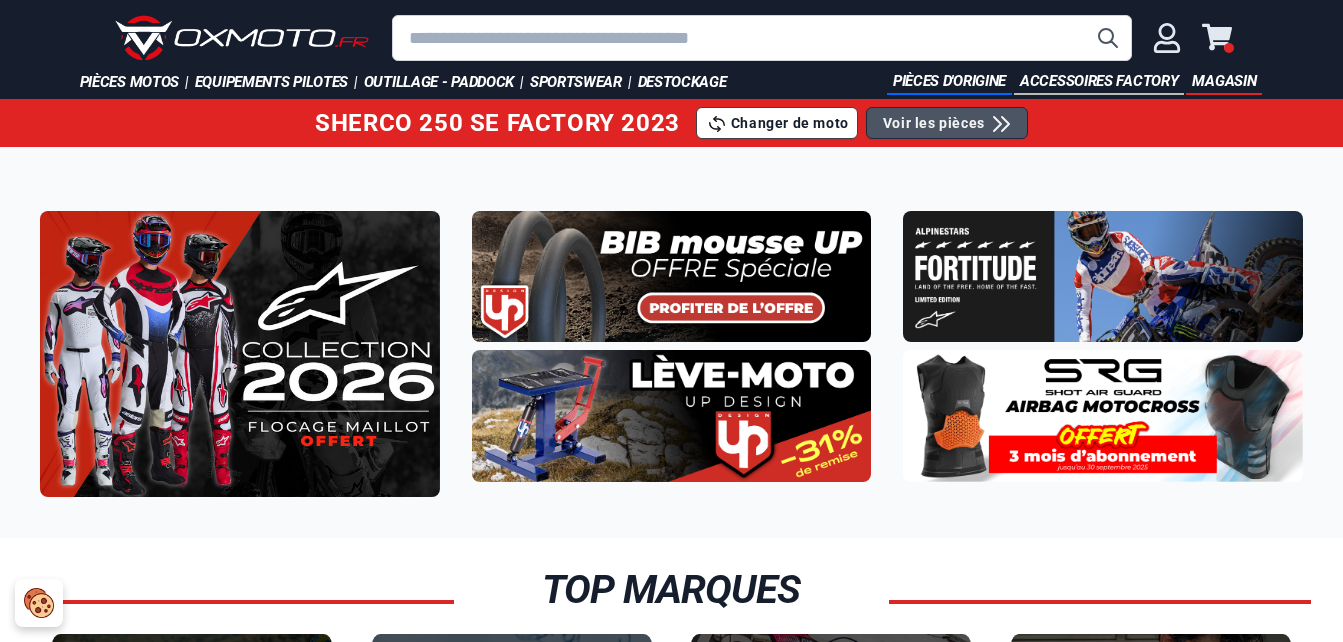 click on "Voir les pièces" at bounding box center (934, 123) 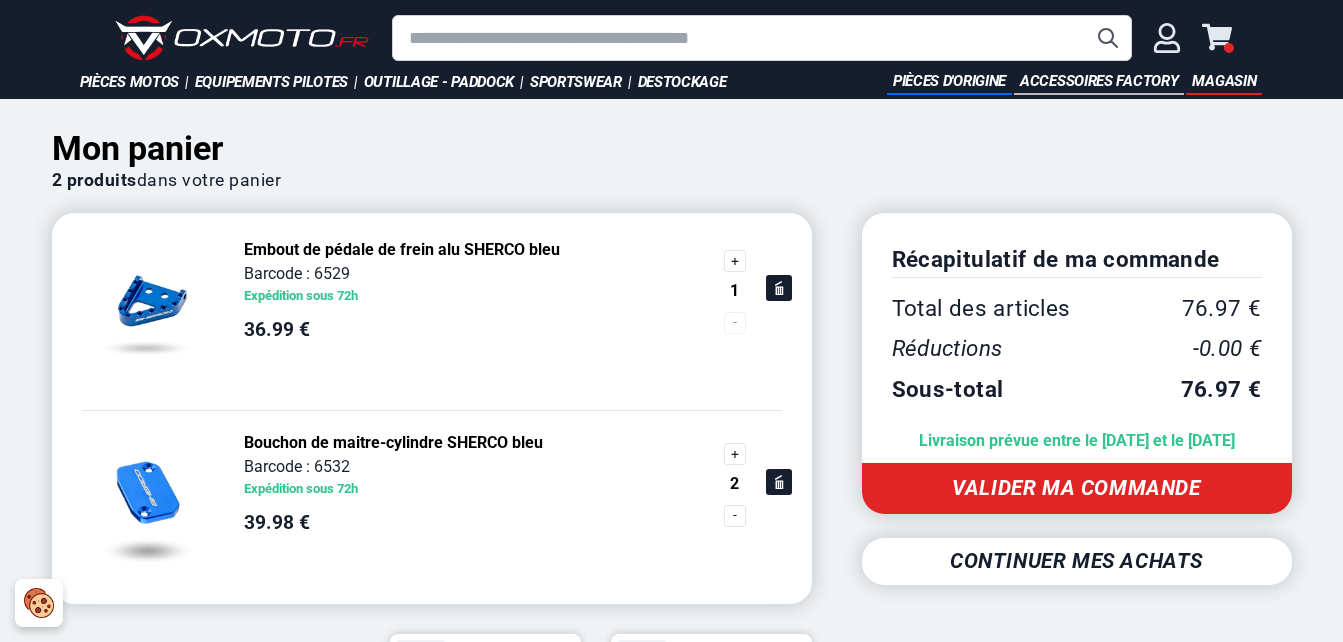 scroll, scrollTop: 0, scrollLeft: 0, axis: both 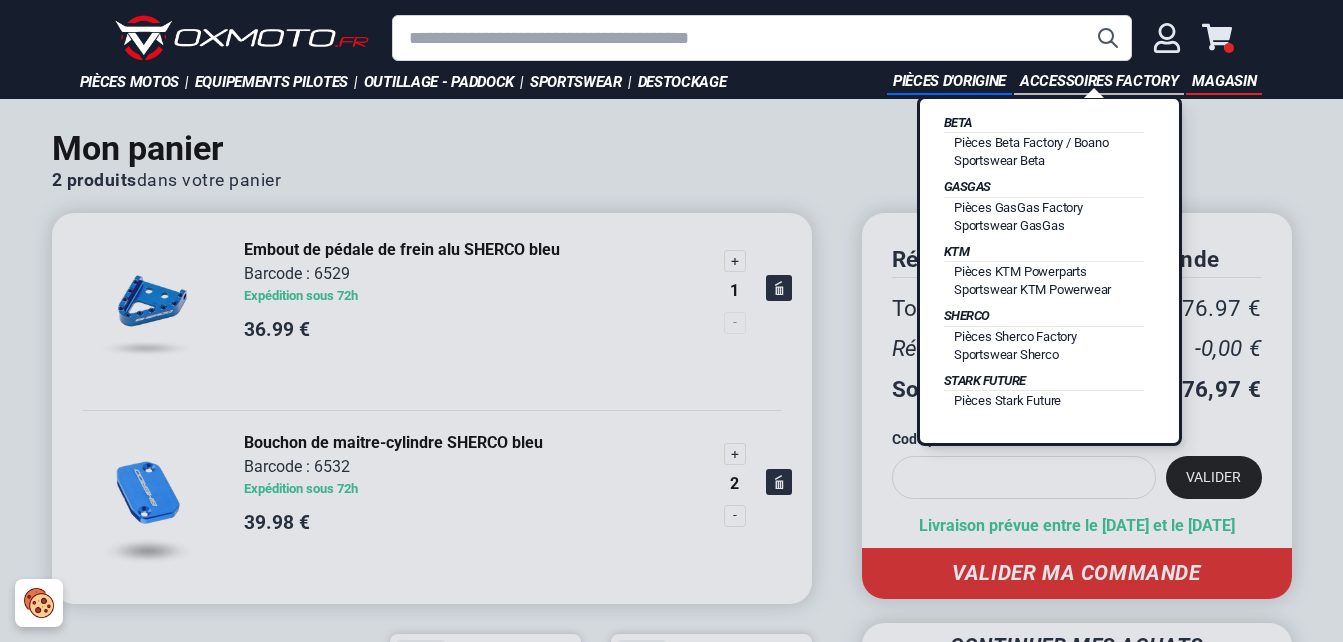 click on "Accessoires Factory" at bounding box center [1099, 82] 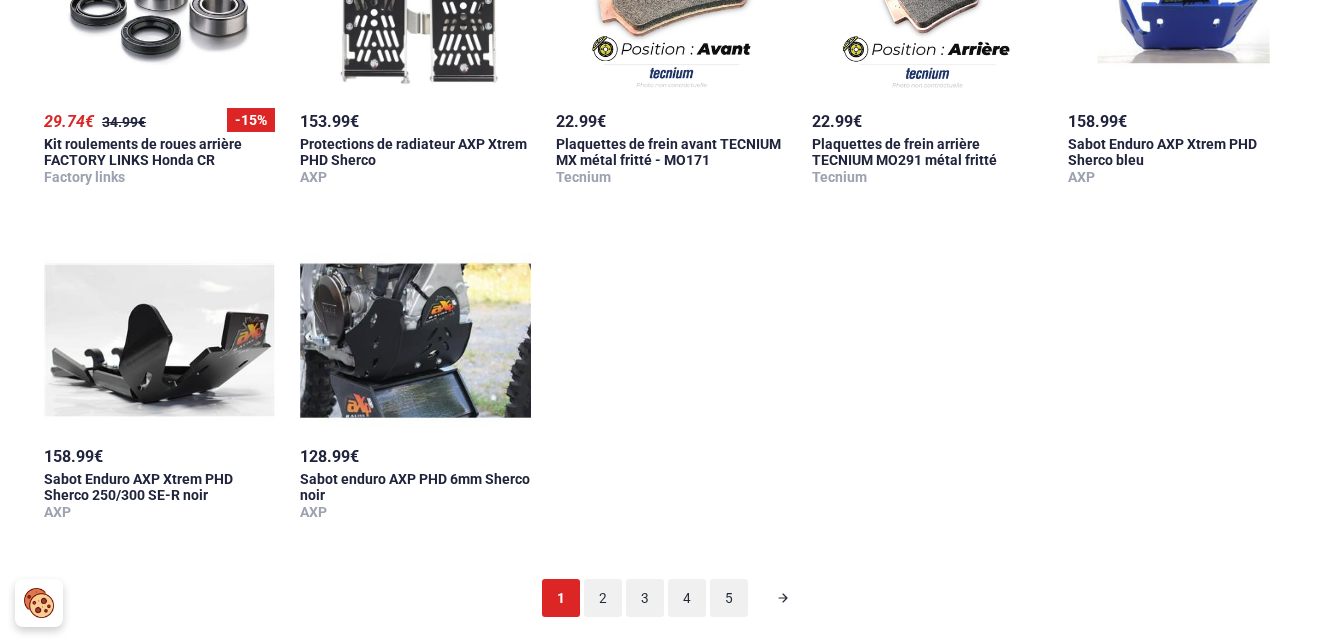 scroll, scrollTop: 1960, scrollLeft: 0, axis: vertical 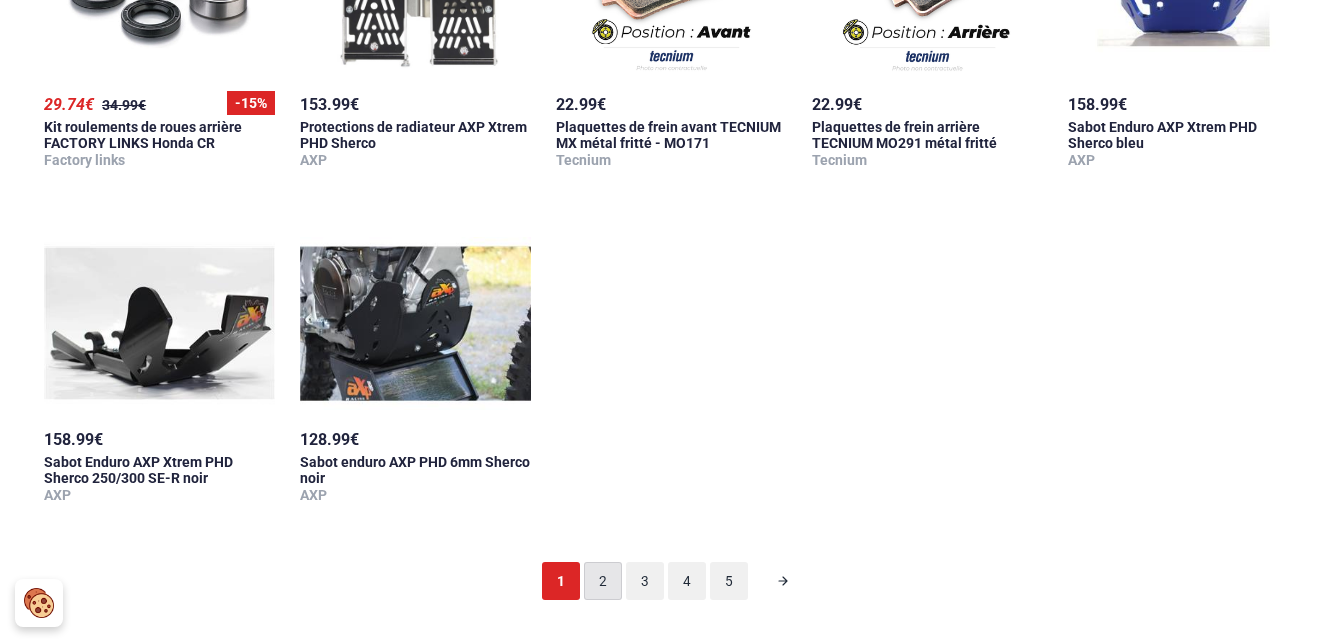 click on "2" at bounding box center [603, 581] 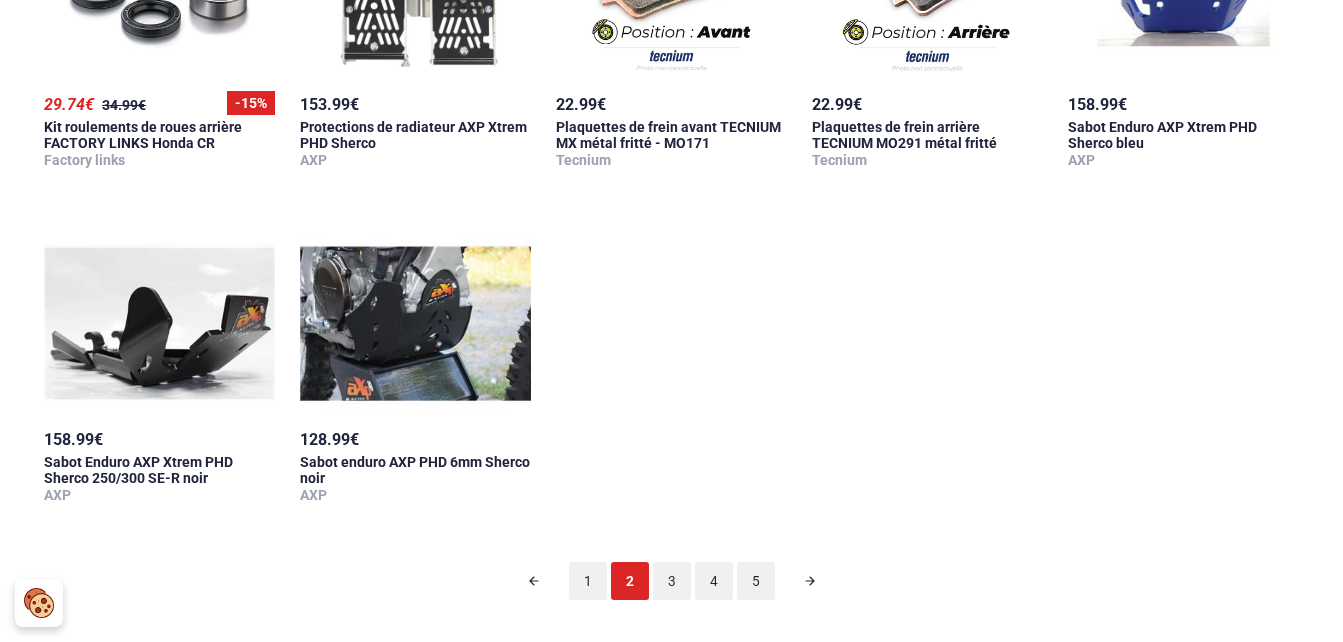 scroll, scrollTop: 99, scrollLeft: 0, axis: vertical 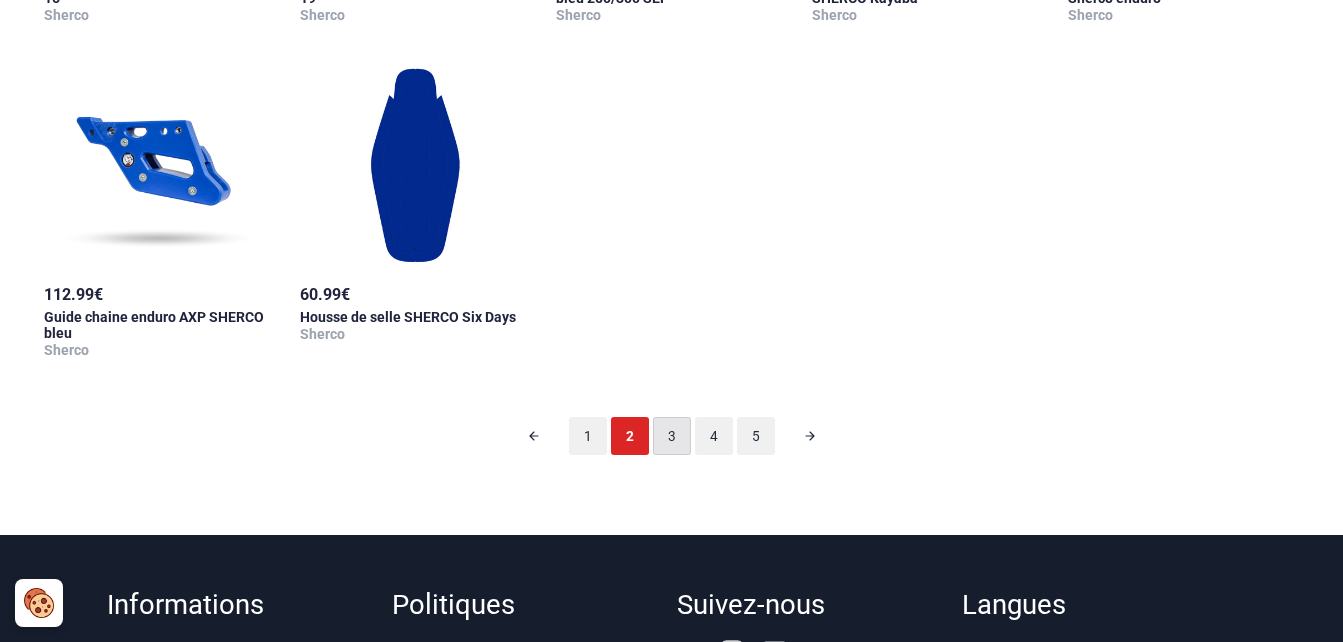 click on "3" at bounding box center (672, 436) 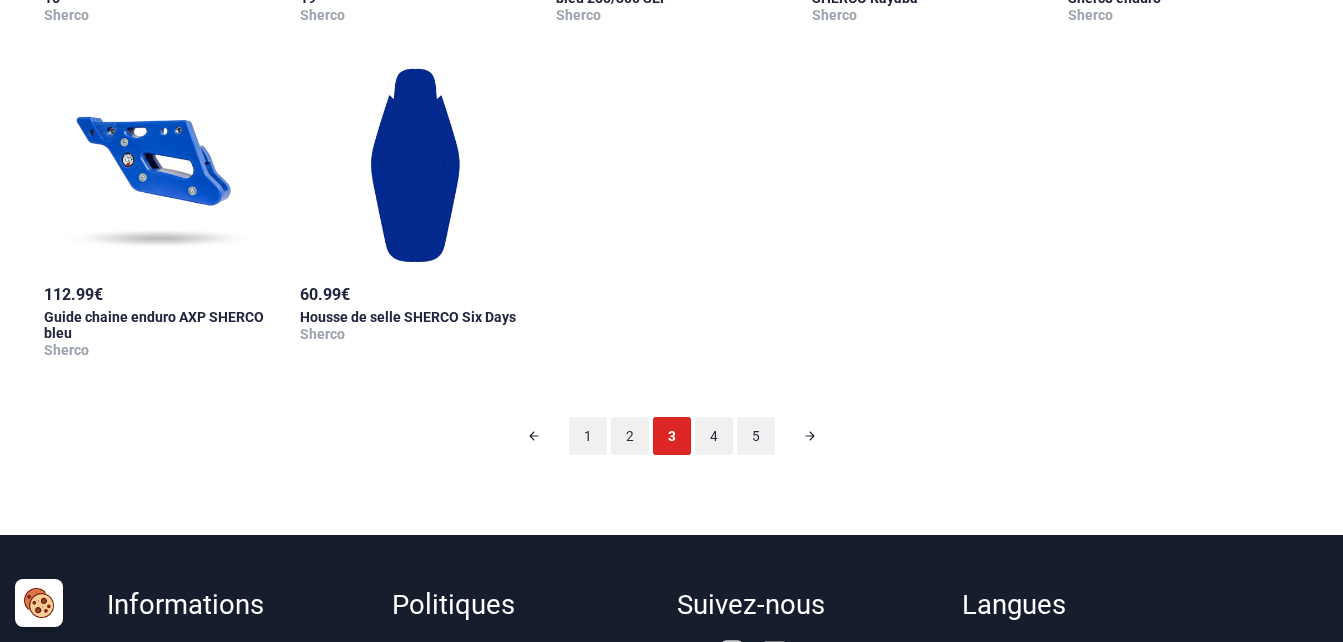 scroll, scrollTop: 99, scrollLeft: 0, axis: vertical 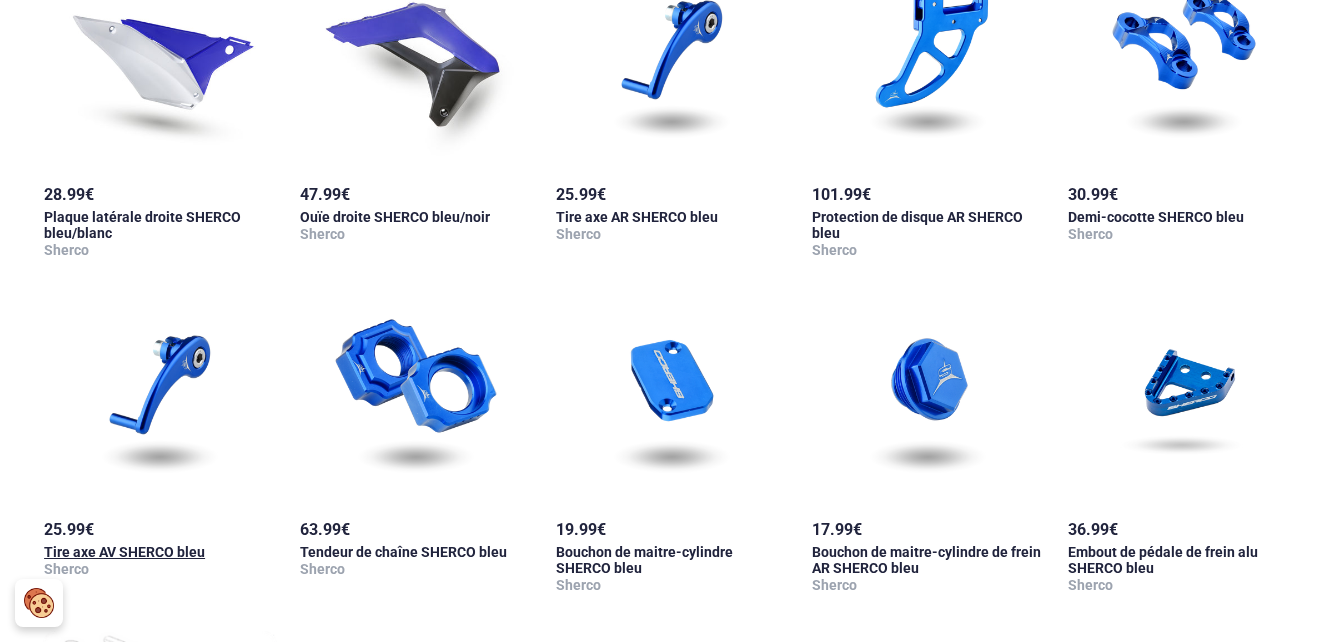 click at bounding box center (160, 400) 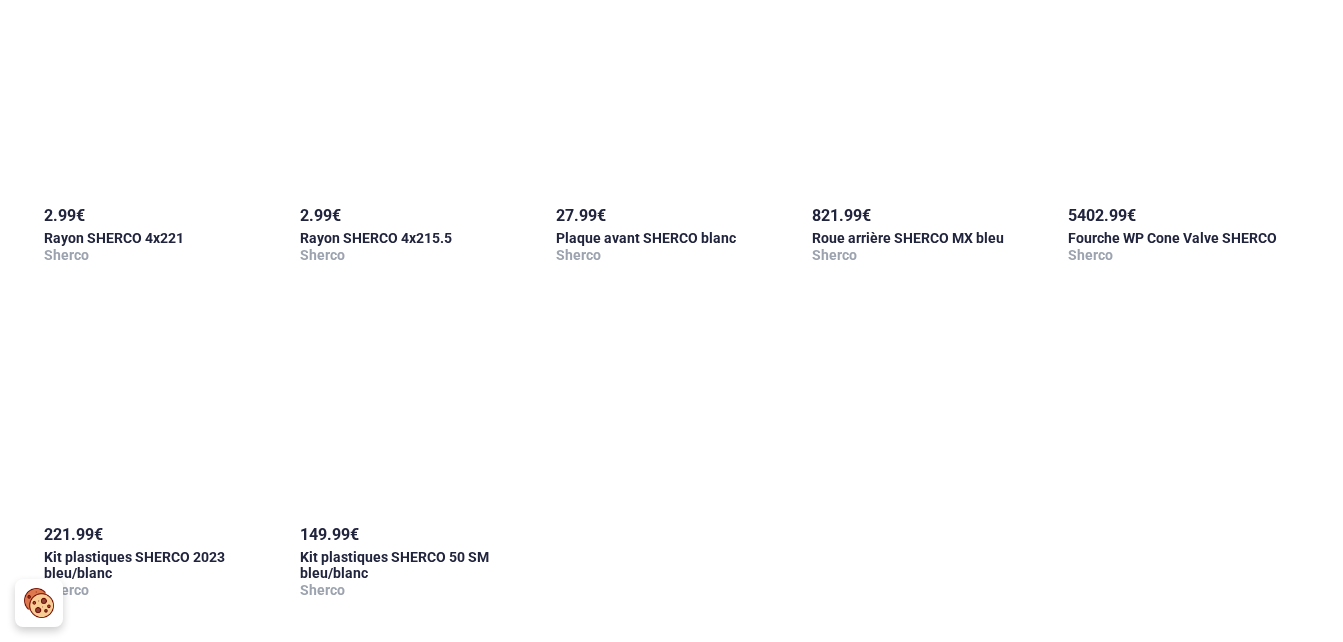 scroll, scrollTop: 1937, scrollLeft: 0, axis: vertical 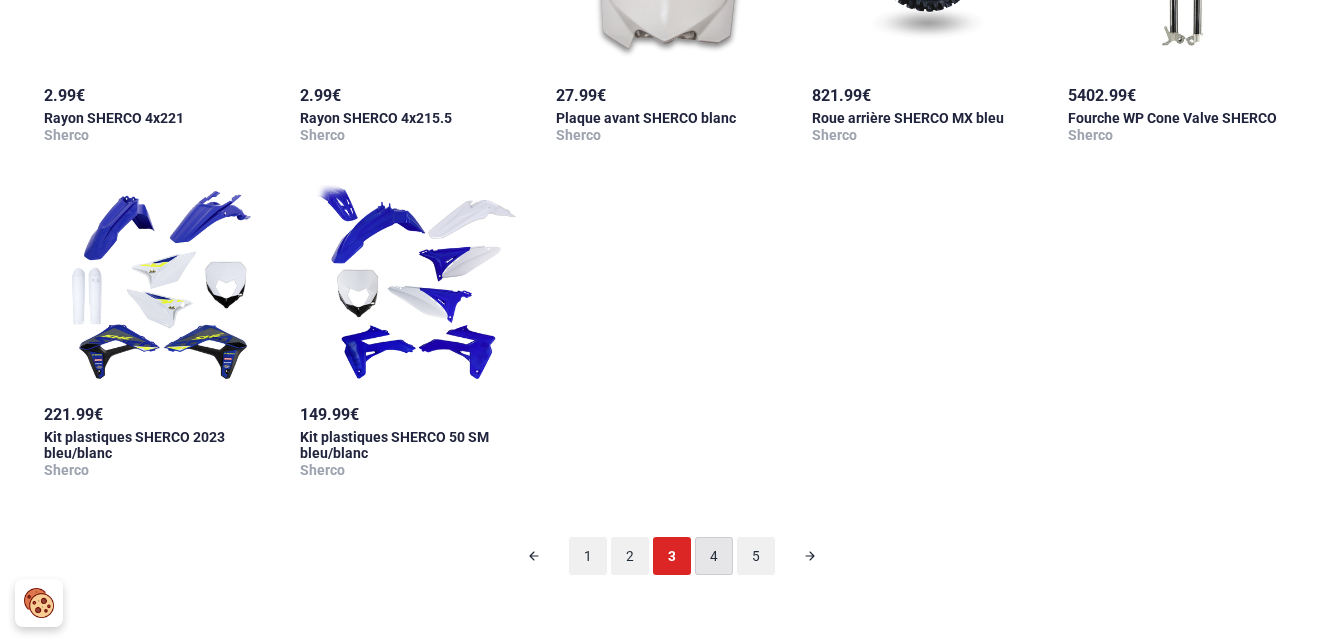 click on "4" at bounding box center (714, 556) 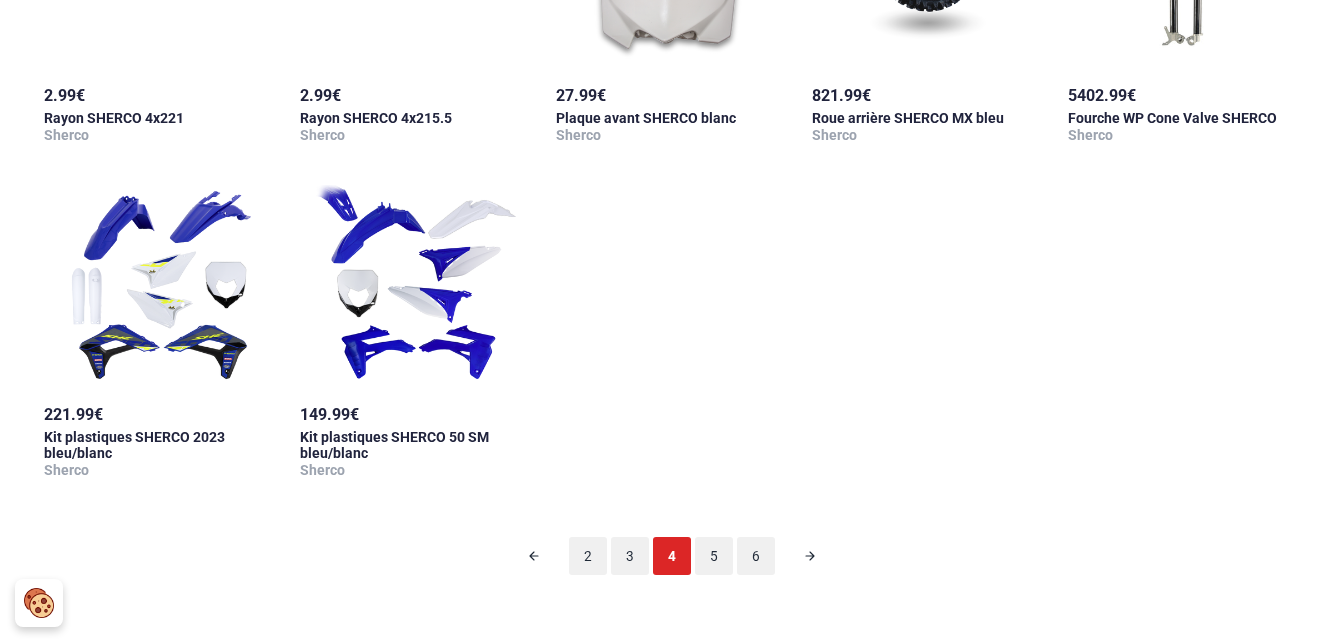 scroll, scrollTop: 99, scrollLeft: 0, axis: vertical 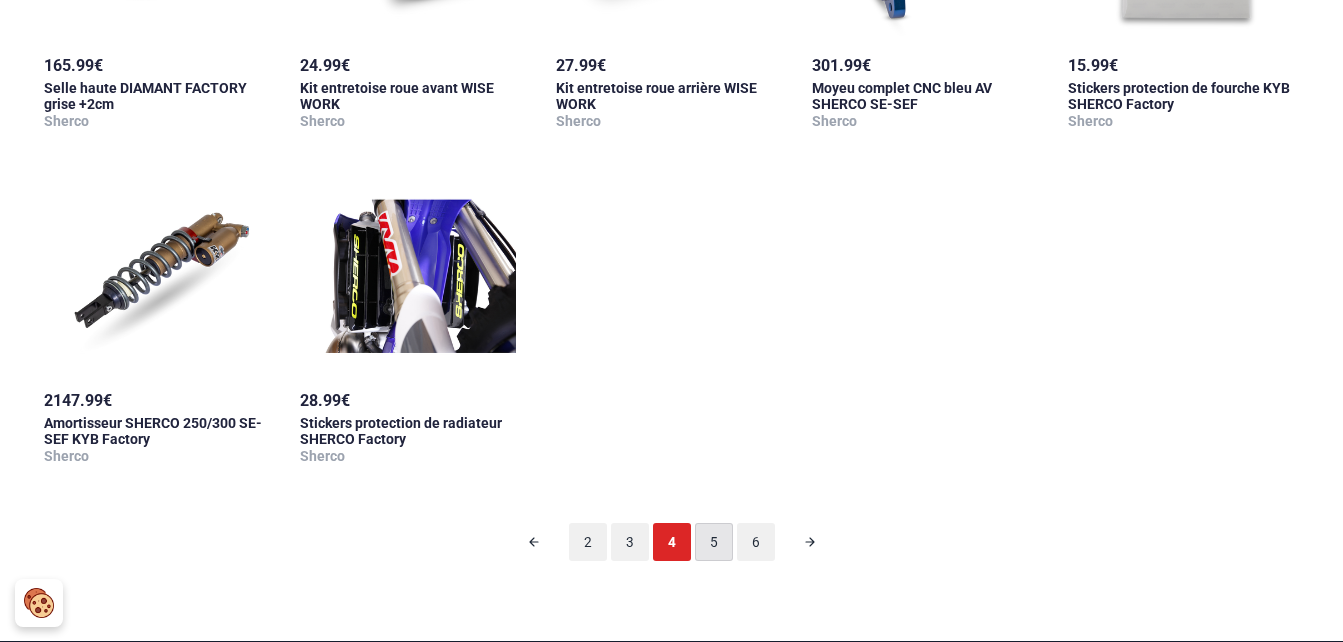 click on "5" at bounding box center [714, 542] 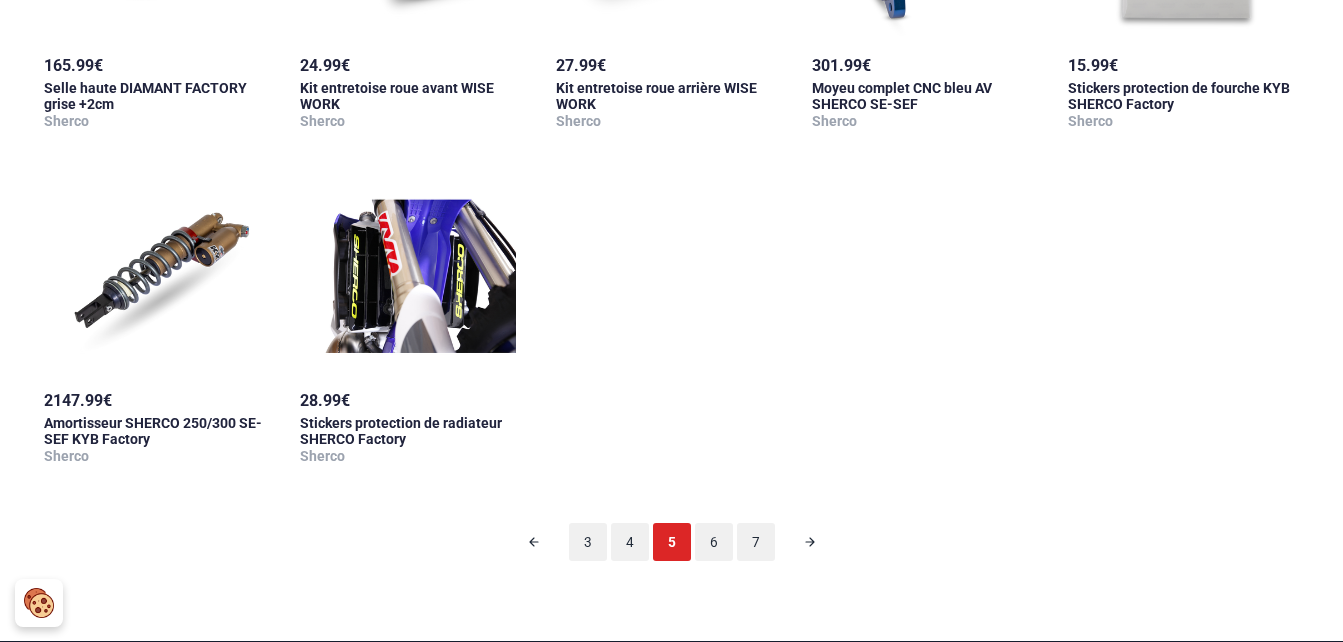 scroll, scrollTop: 99, scrollLeft: 0, axis: vertical 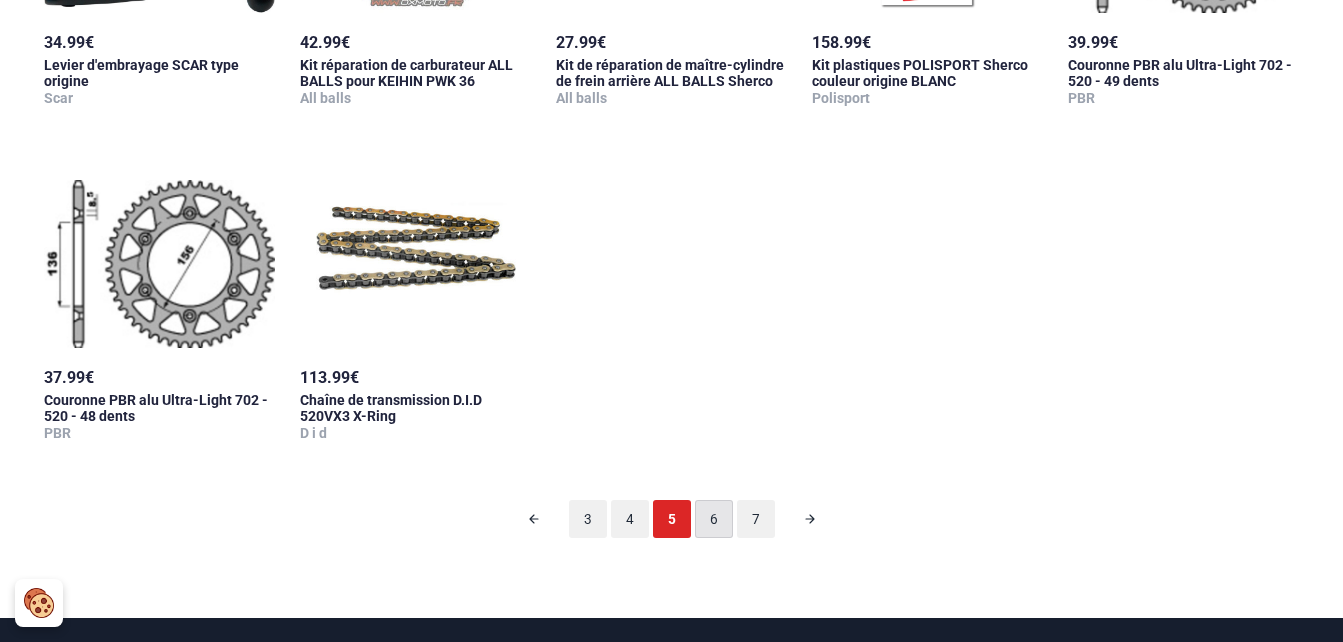 click on "6" at bounding box center [714, 519] 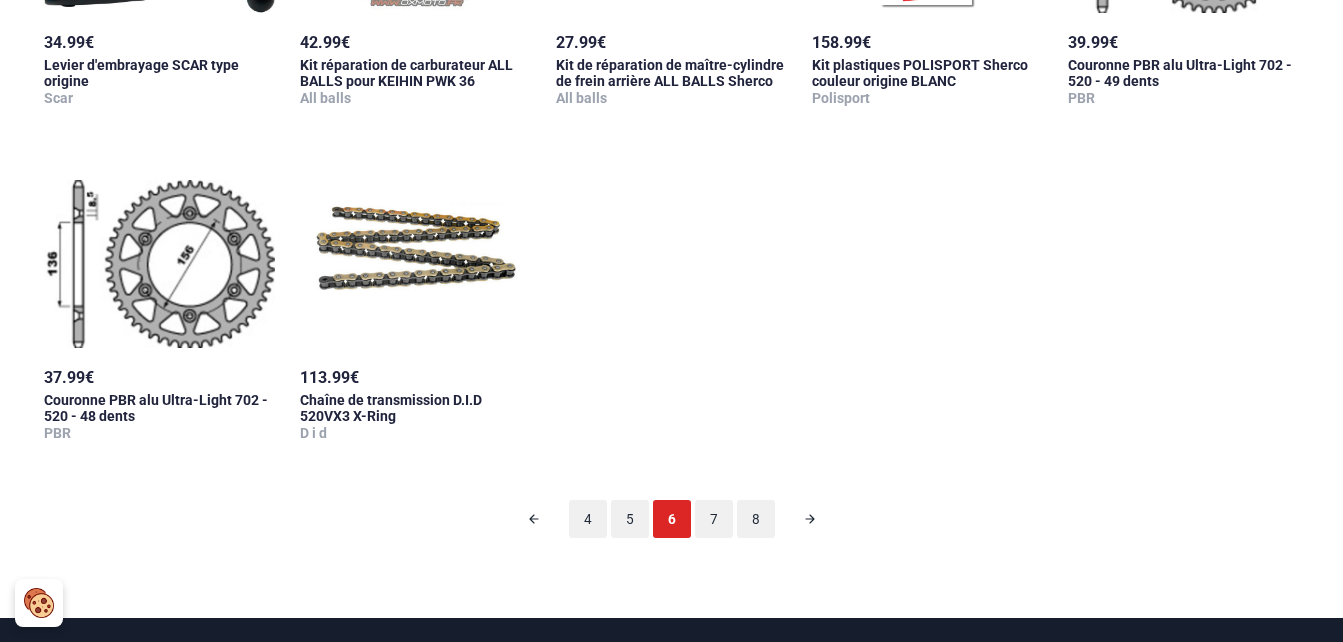 scroll, scrollTop: 99, scrollLeft: 0, axis: vertical 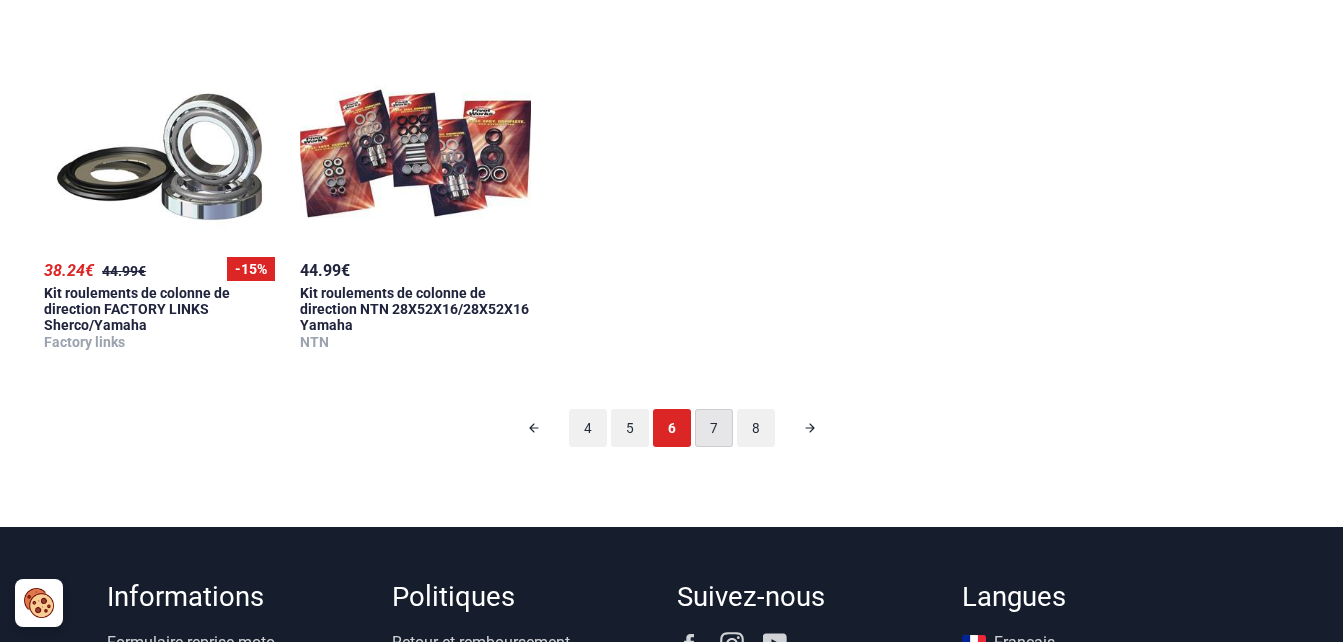click on "7" at bounding box center (714, 428) 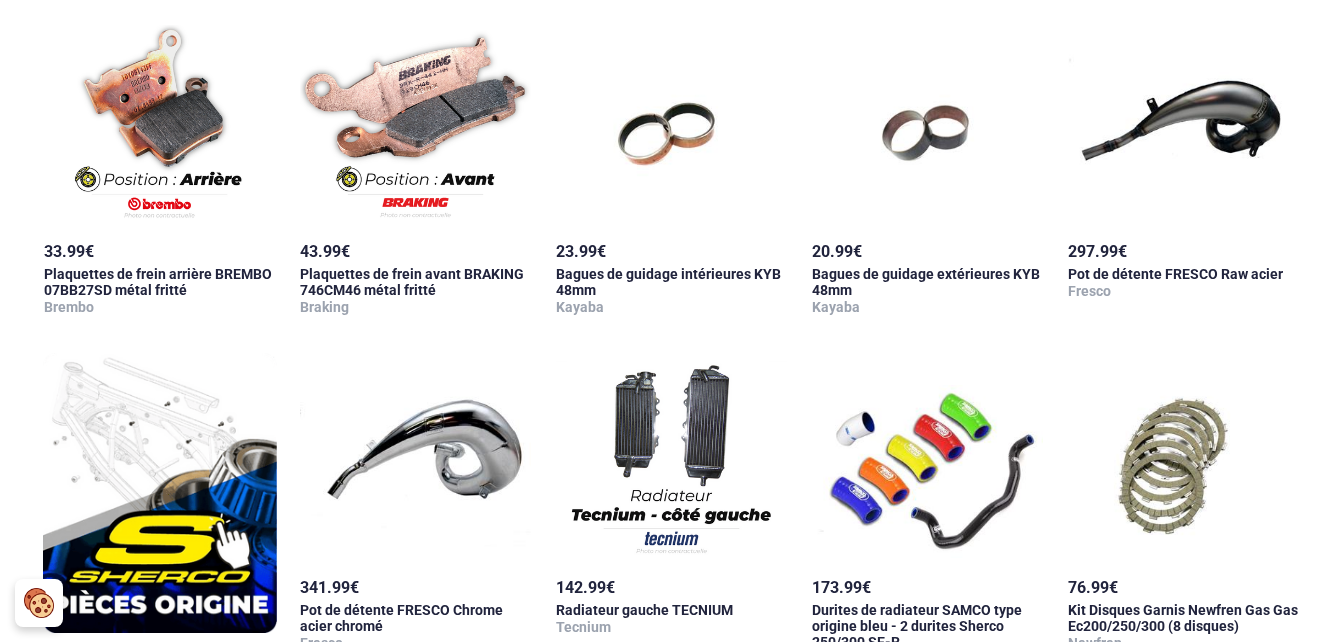 scroll, scrollTop: 1299, scrollLeft: 0, axis: vertical 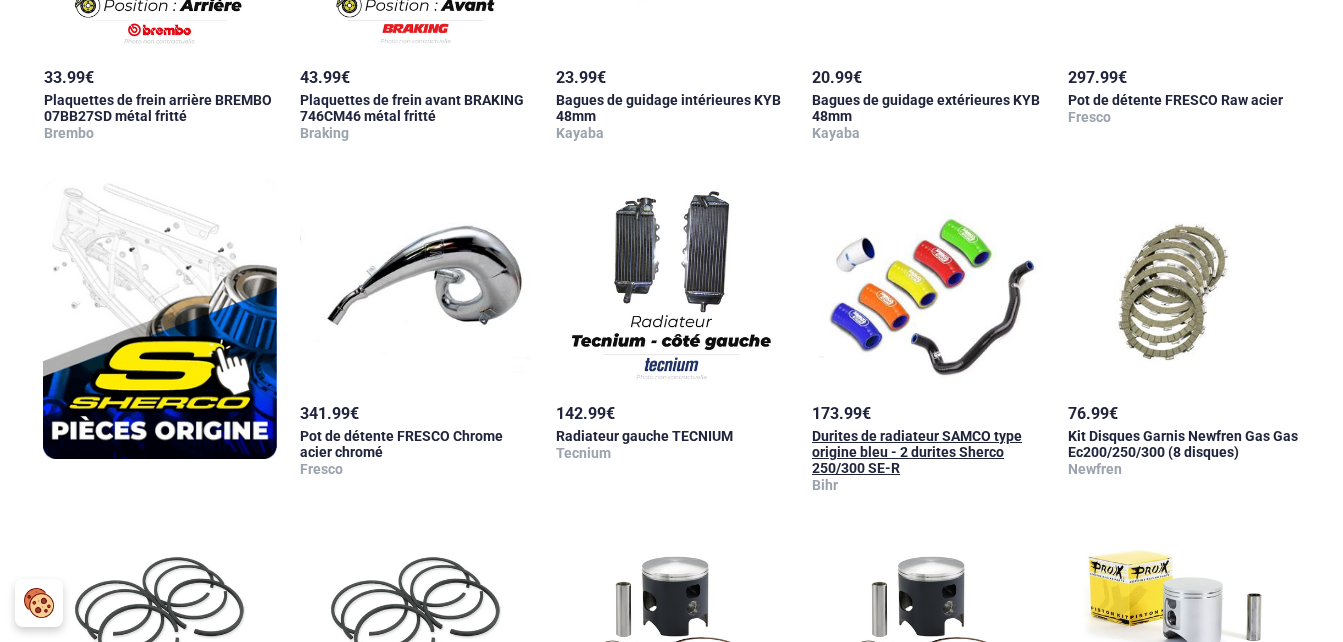 click on "Durites de radiateur SAMCO type origine bleu - 2 durites Sherco 250/300 SE-R" at bounding box center (917, 452) 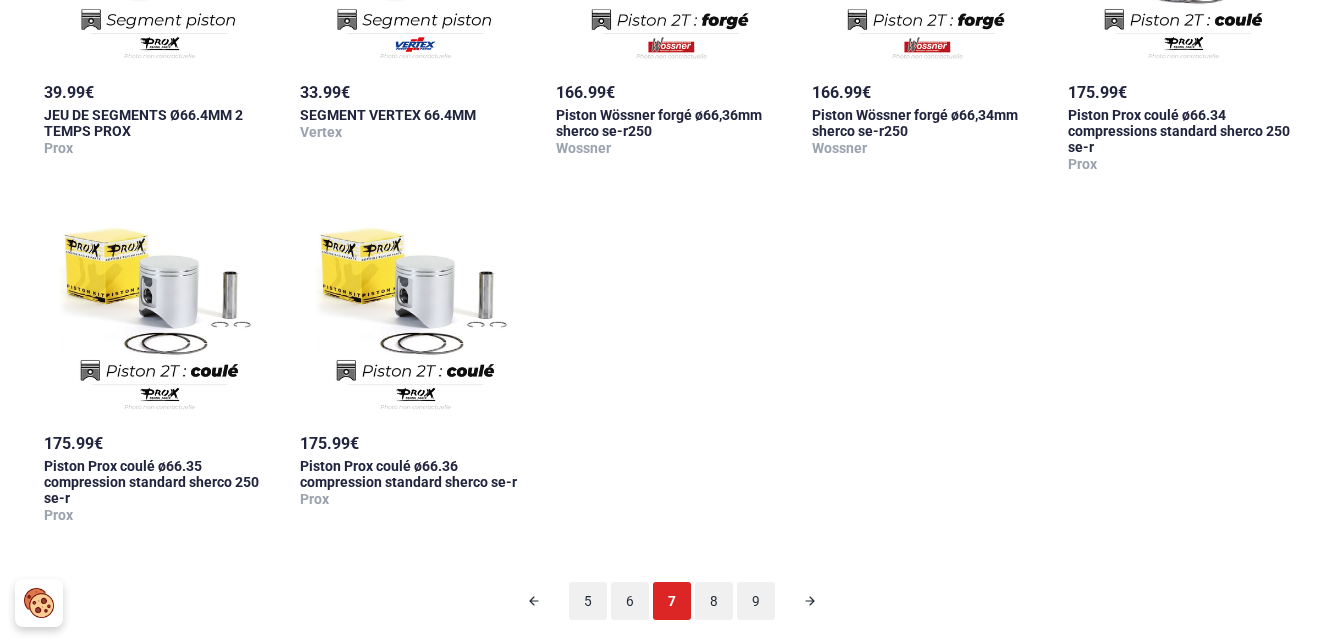 scroll, scrollTop: 1979, scrollLeft: 0, axis: vertical 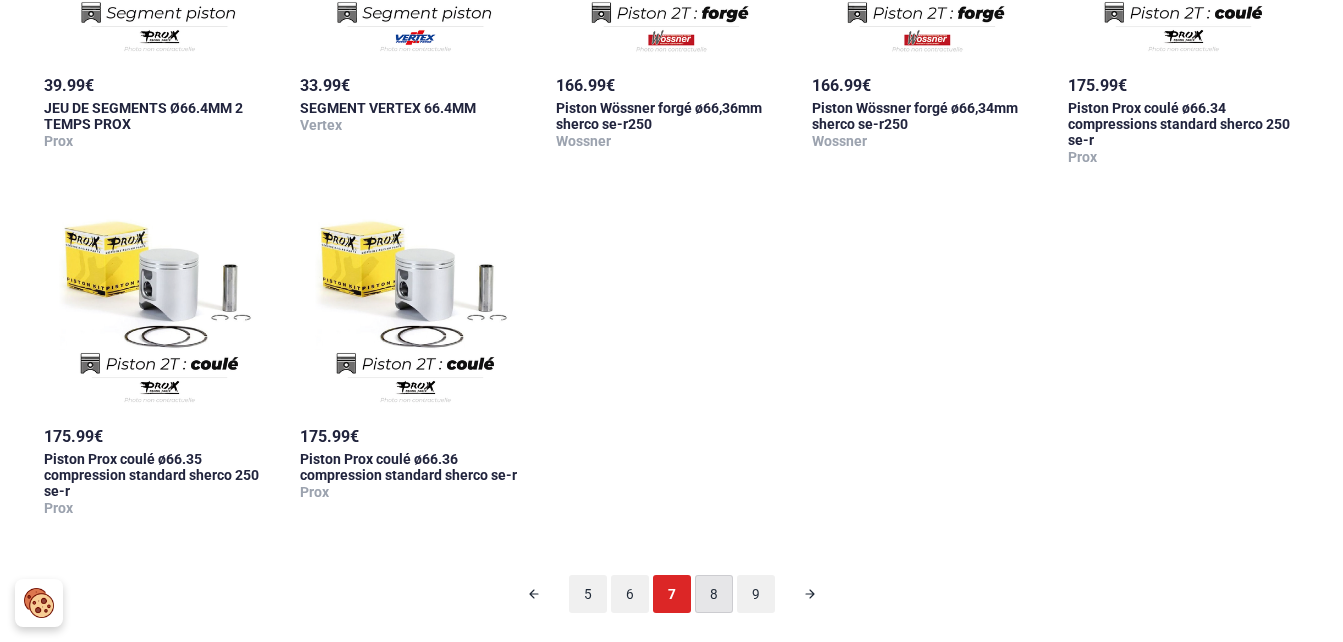 click on "8" at bounding box center (714, 594) 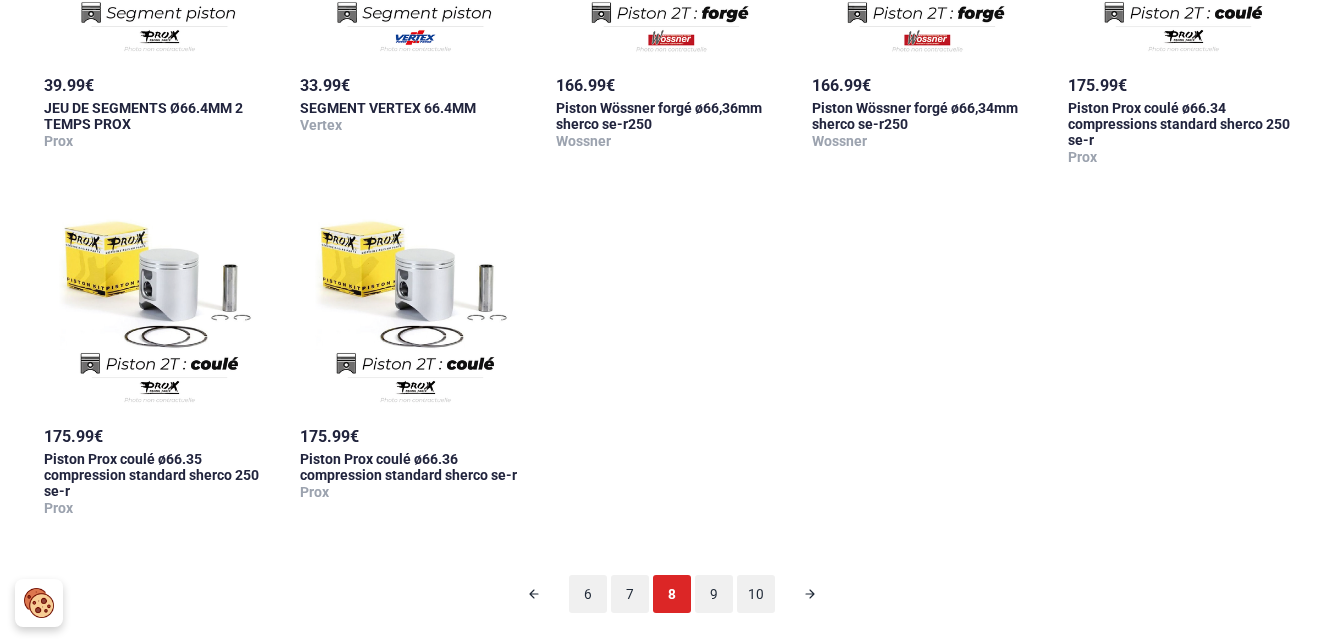 scroll, scrollTop: 99, scrollLeft: 0, axis: vertical 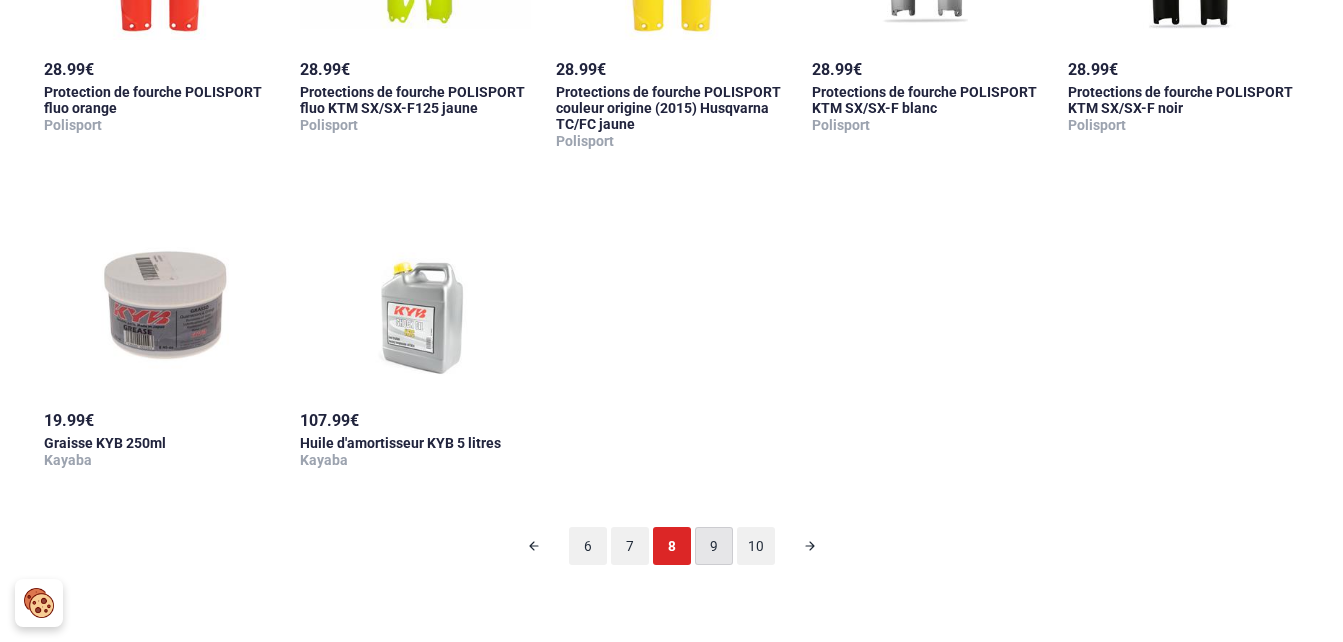 click on "9" at bounding box center (714, 546) 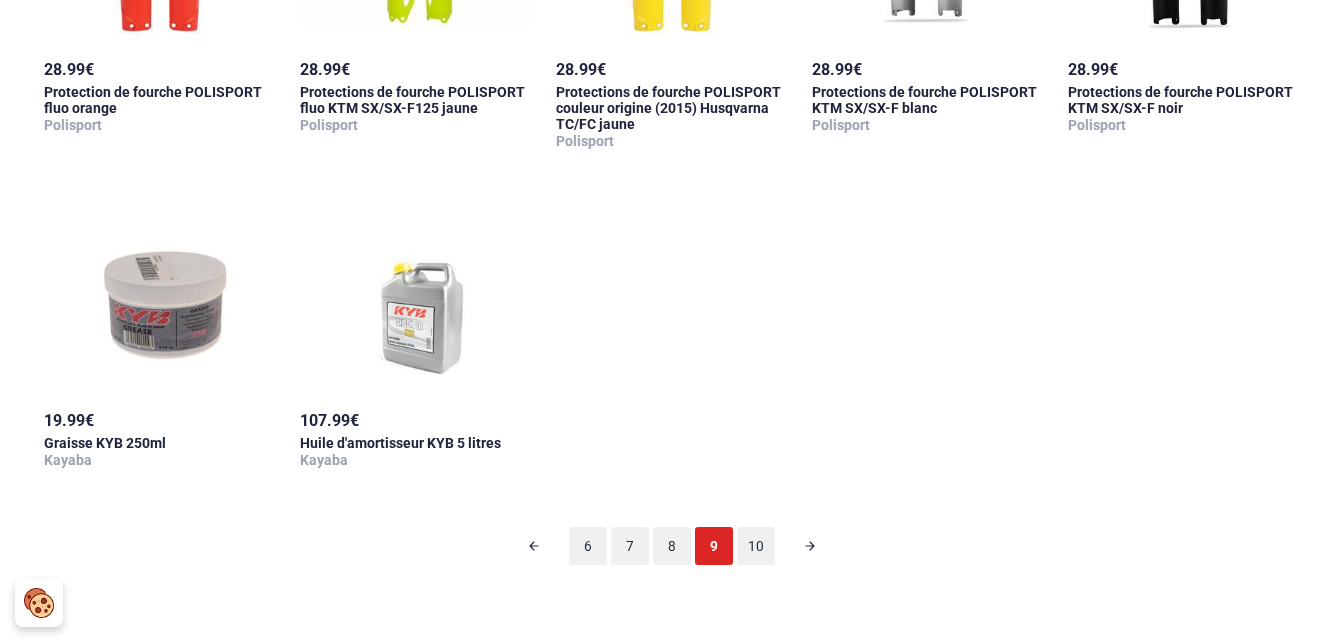 scroll, scrollTop: 99, scrollLeft: 0, axis: vertical 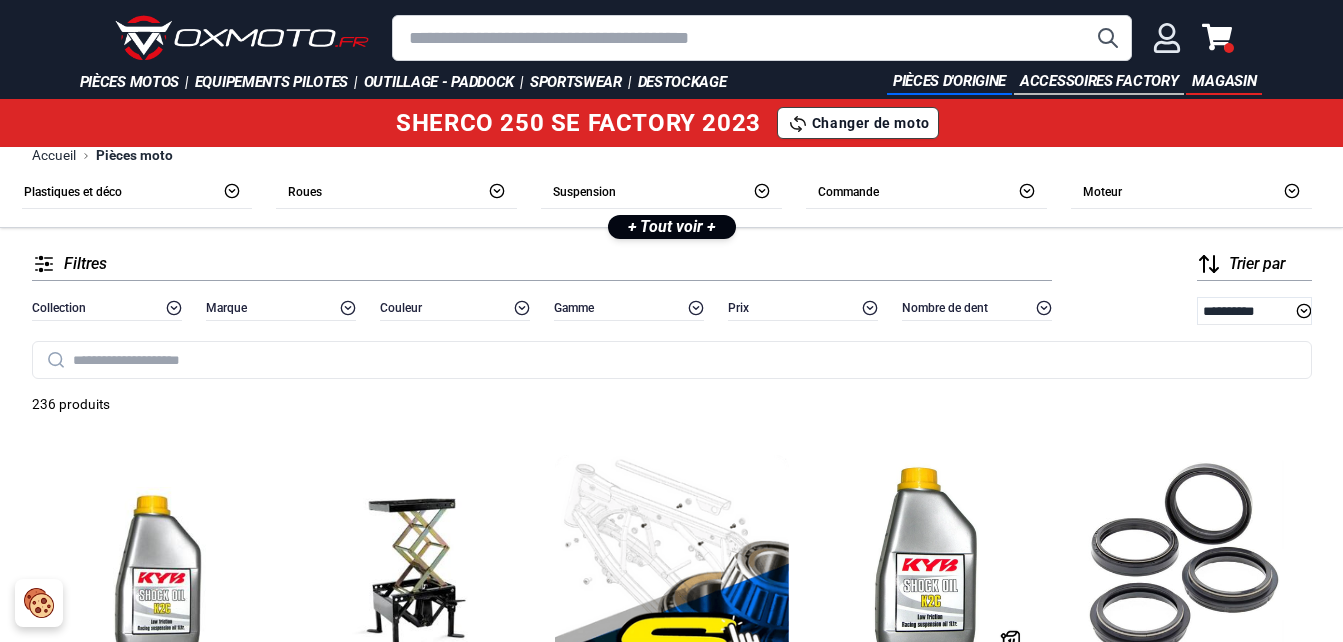 click 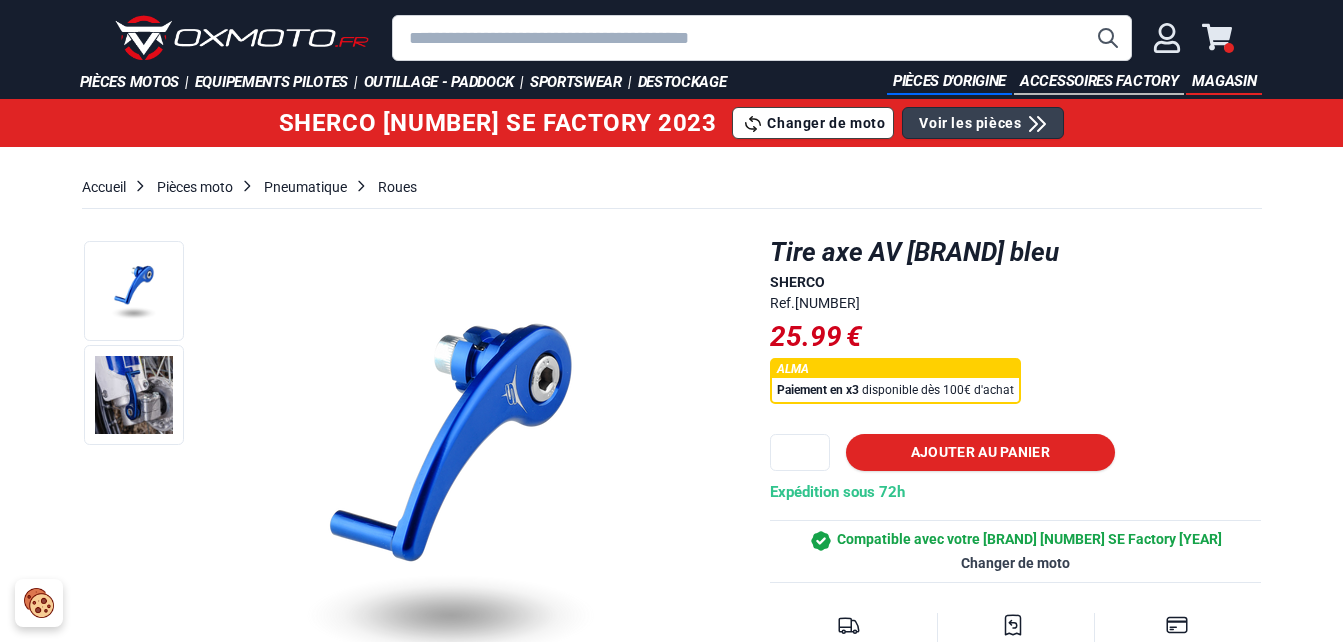 scroll, scrollTop: 0, scrollLeft: 0, axis: both 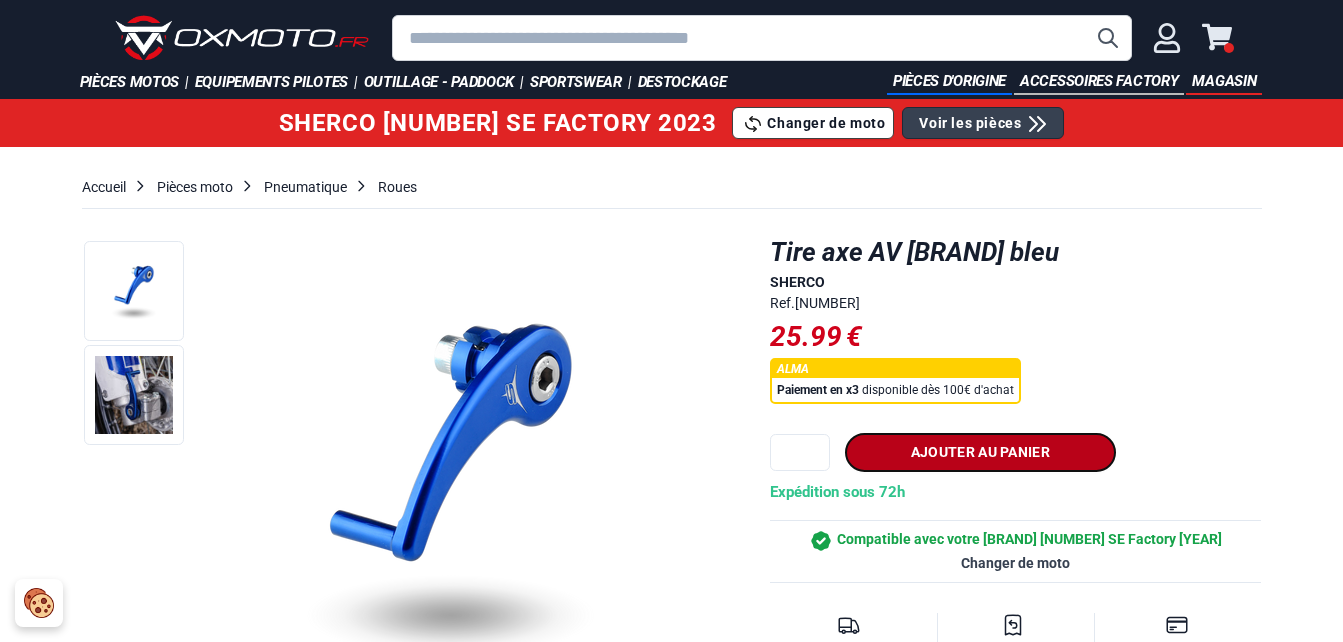 click on "Ajouter au panier" at bounding box center [980, 452] 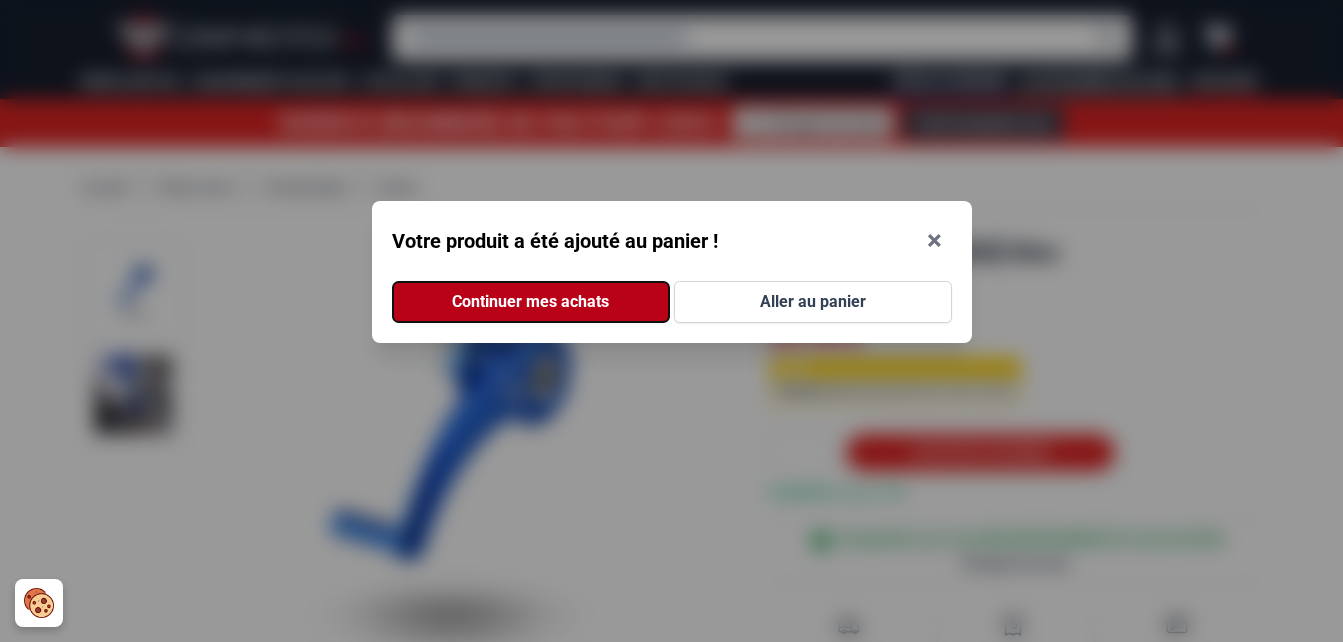 click on "Continuer mes achats" at bounding box center [531, 302] 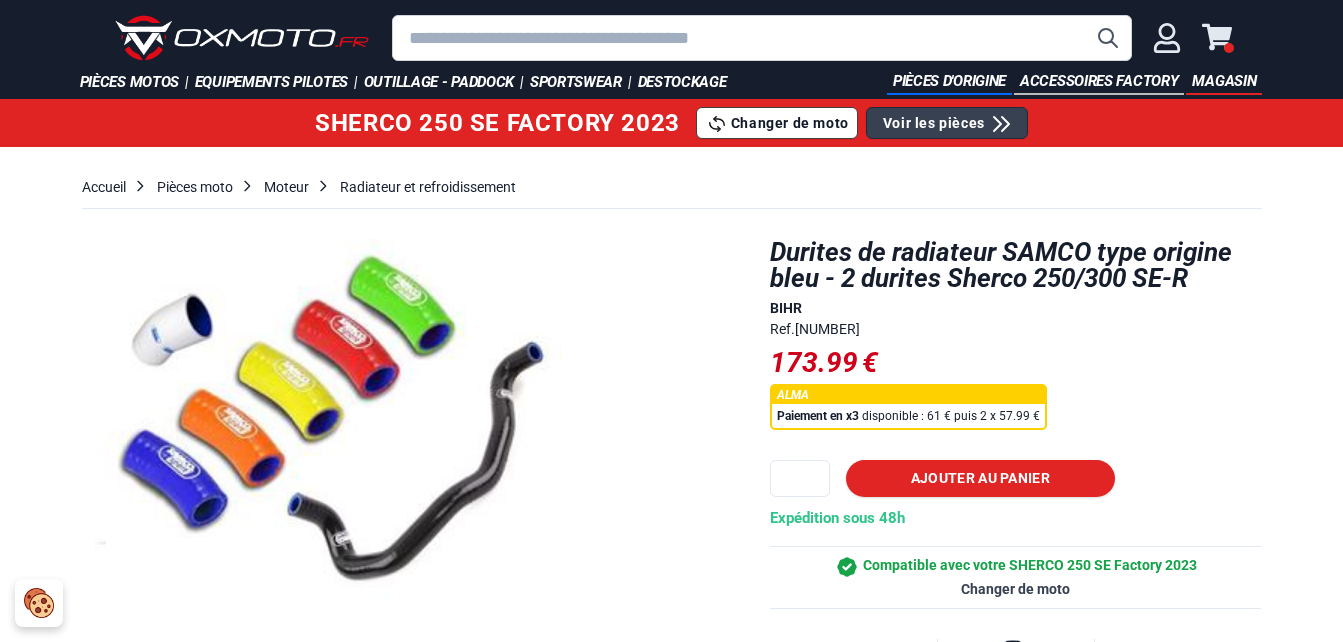 scroll, scrollTop: 0, scrollLeft: 0, axis: both 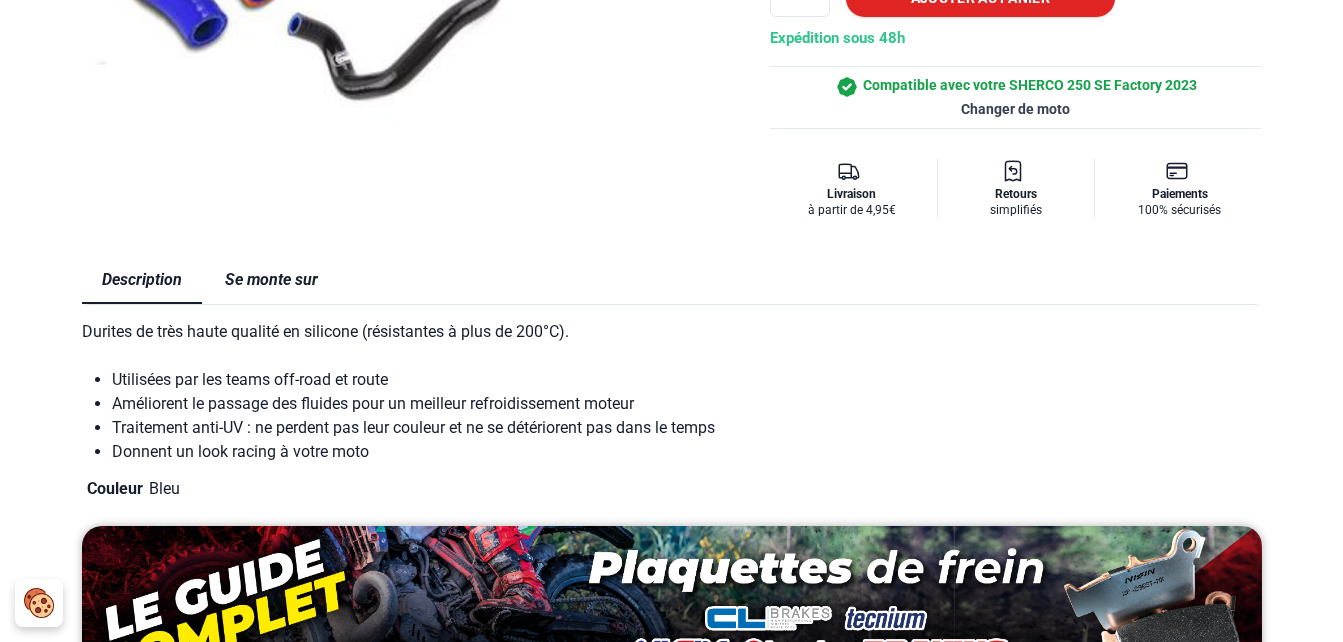 click on "Se monte sur" at bounding box center [271, 280] 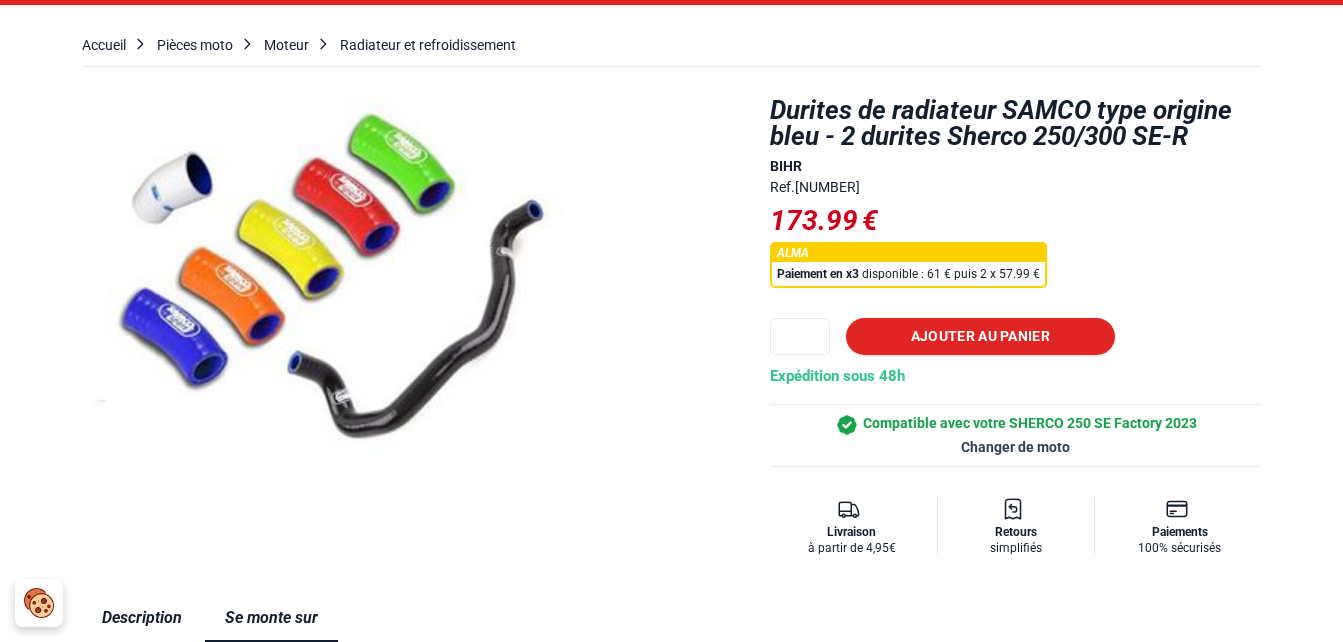 scroll, scrollTop: 119, scrollLeft: 0, axis: vertical 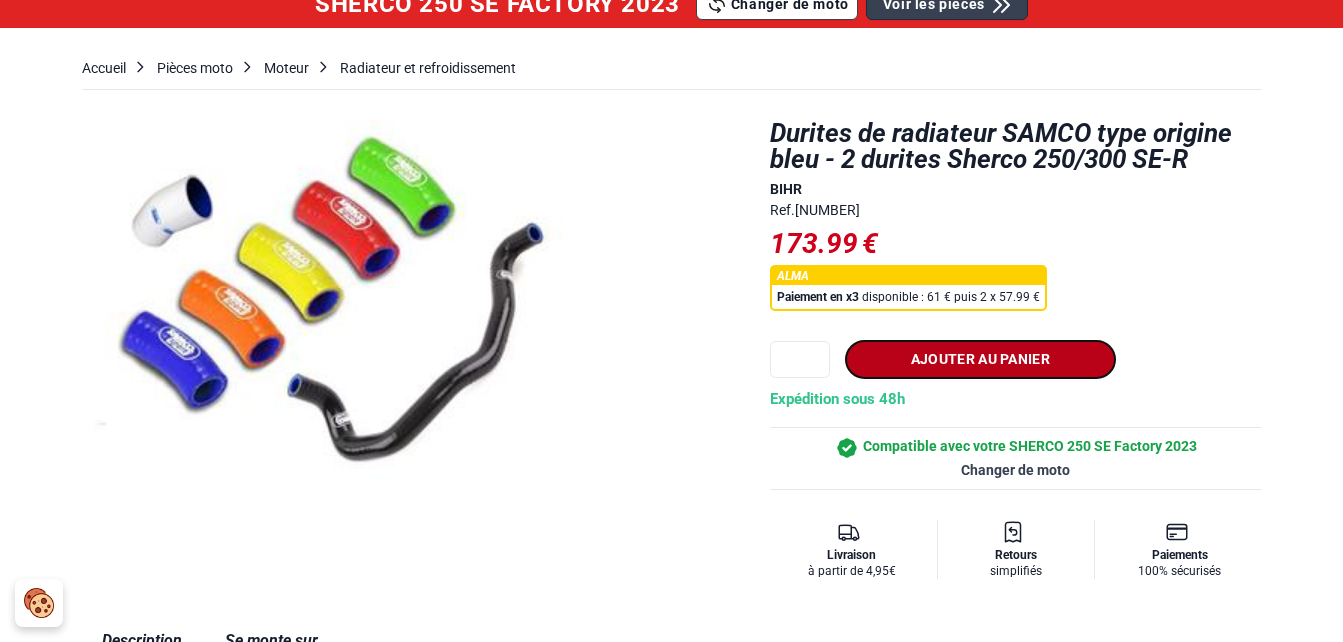 click on "Ajouter au panier" at bounding box center [980, 359] 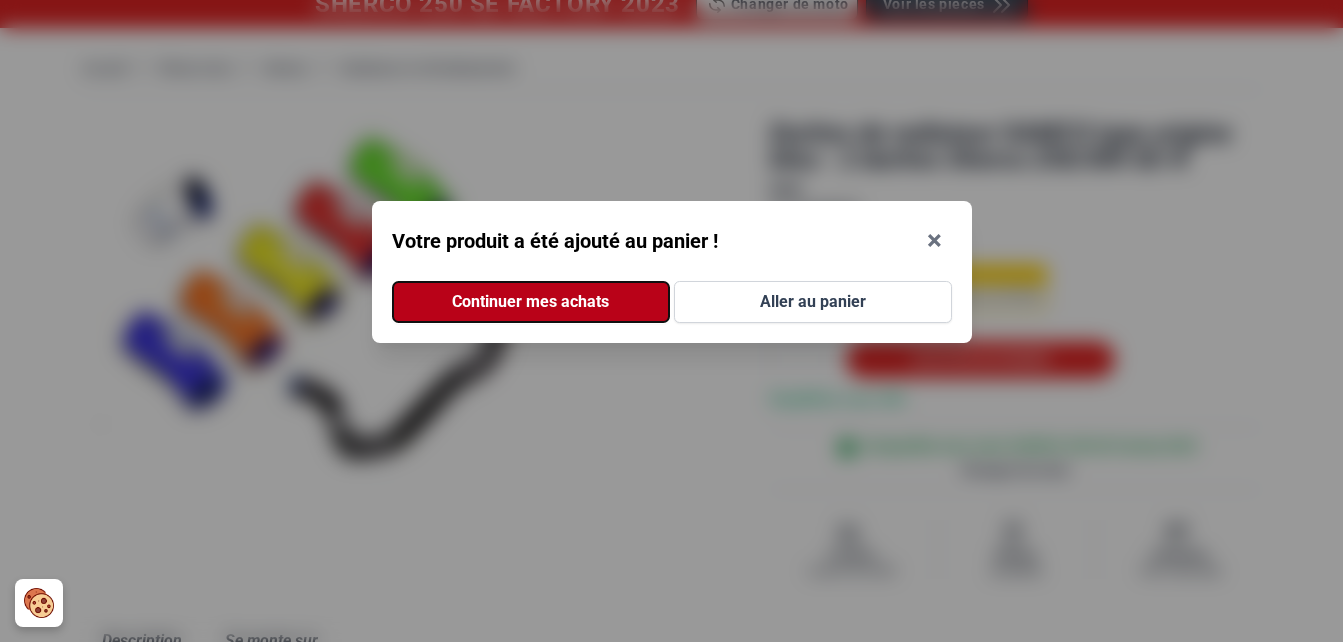 click on "Continuer mes achats" at bounding box center [531, 302] 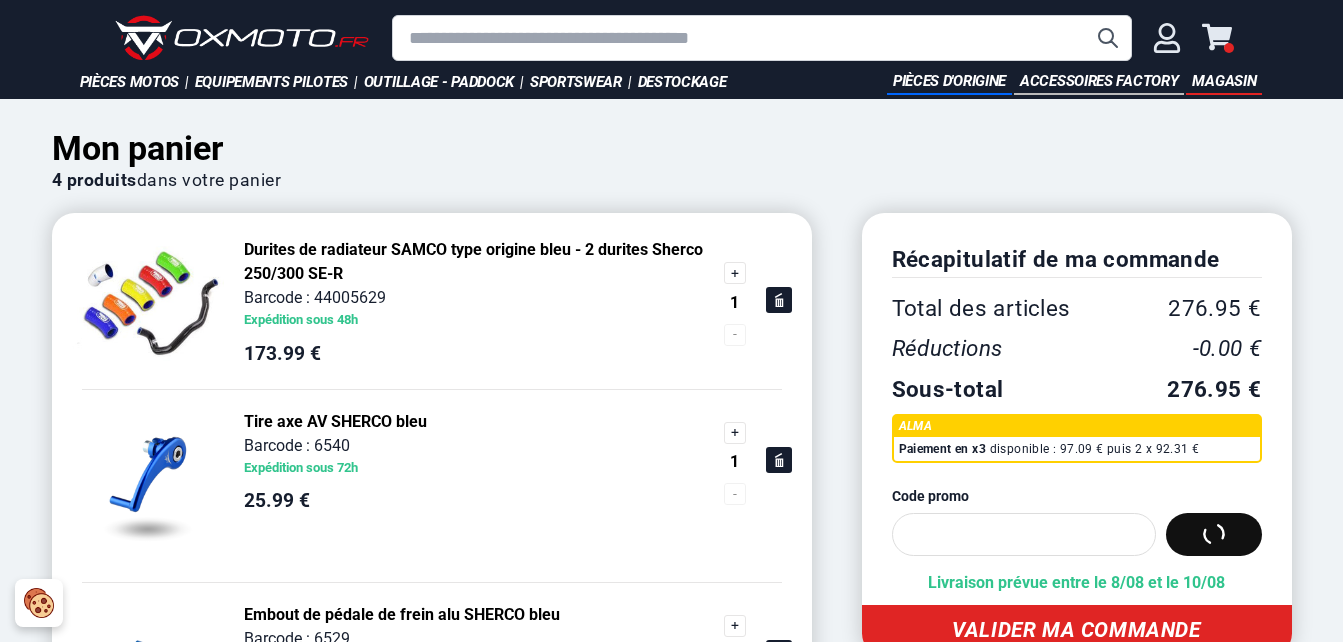 scroll, scrollTop: 0, scrollLeft: 0, axis: both 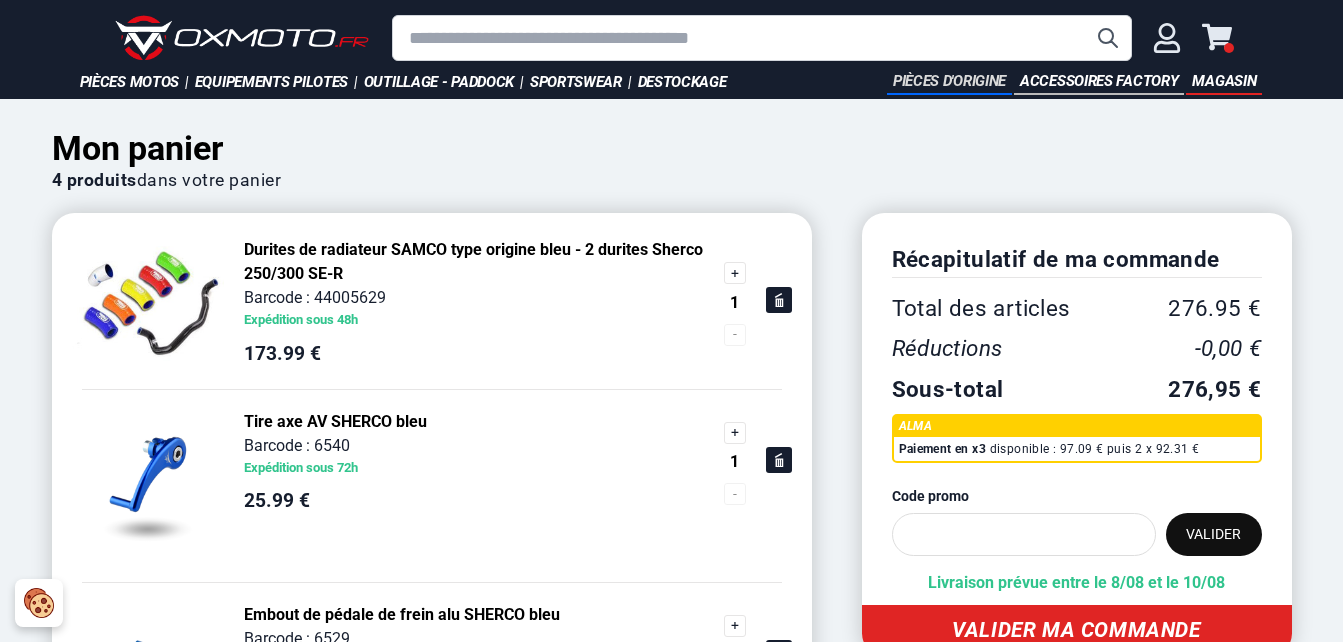 click on "Pièces d'origine" at bounding box center (949, 82) 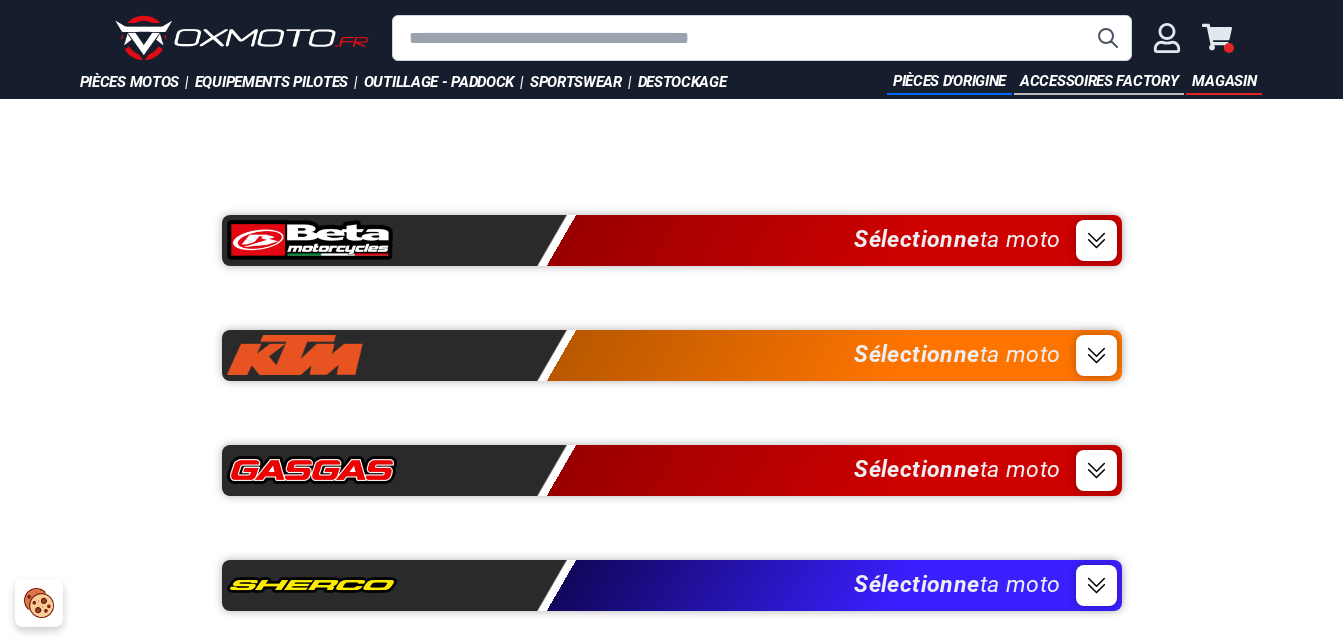 scroll, scrollTop: 0, scrollLeft: 0, axis: both 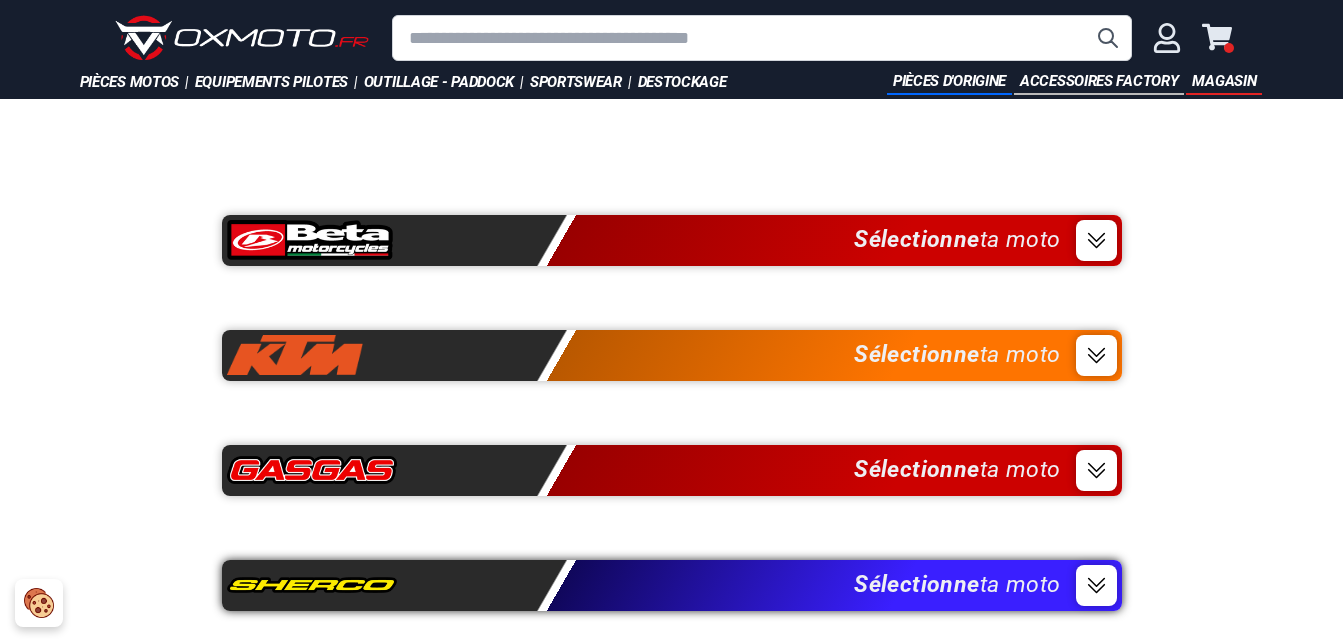 click 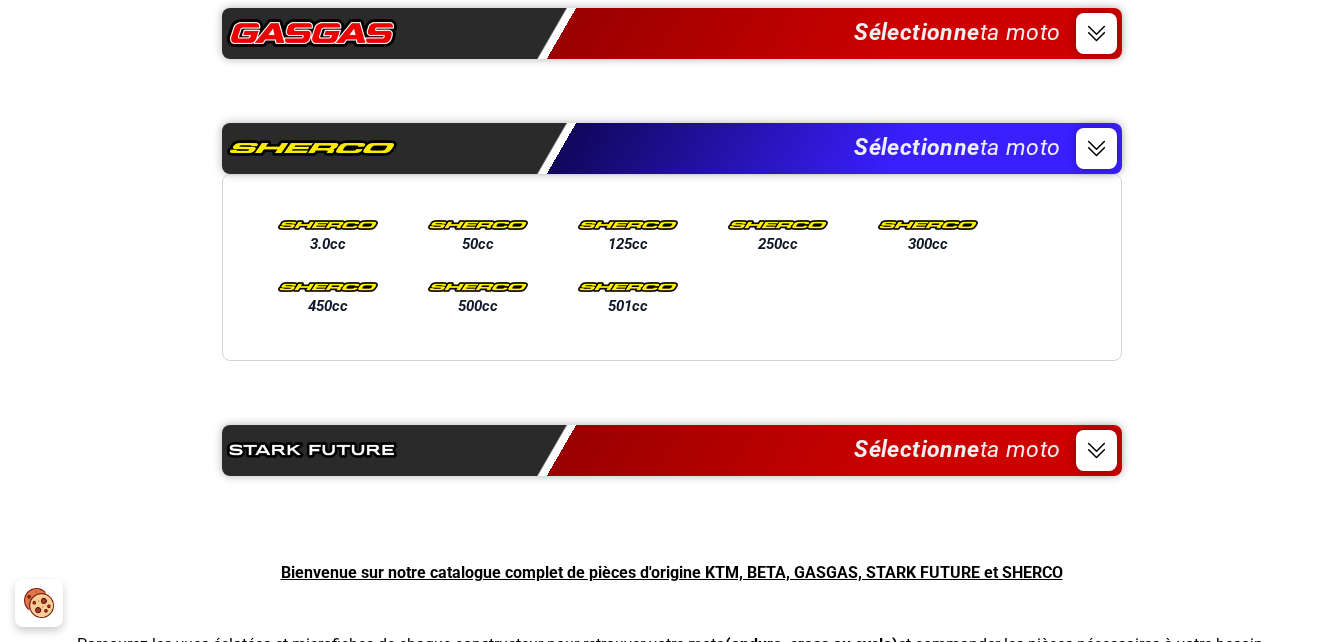scroll, scrollTop: 411, scrollLeft: 0, axis: vertical 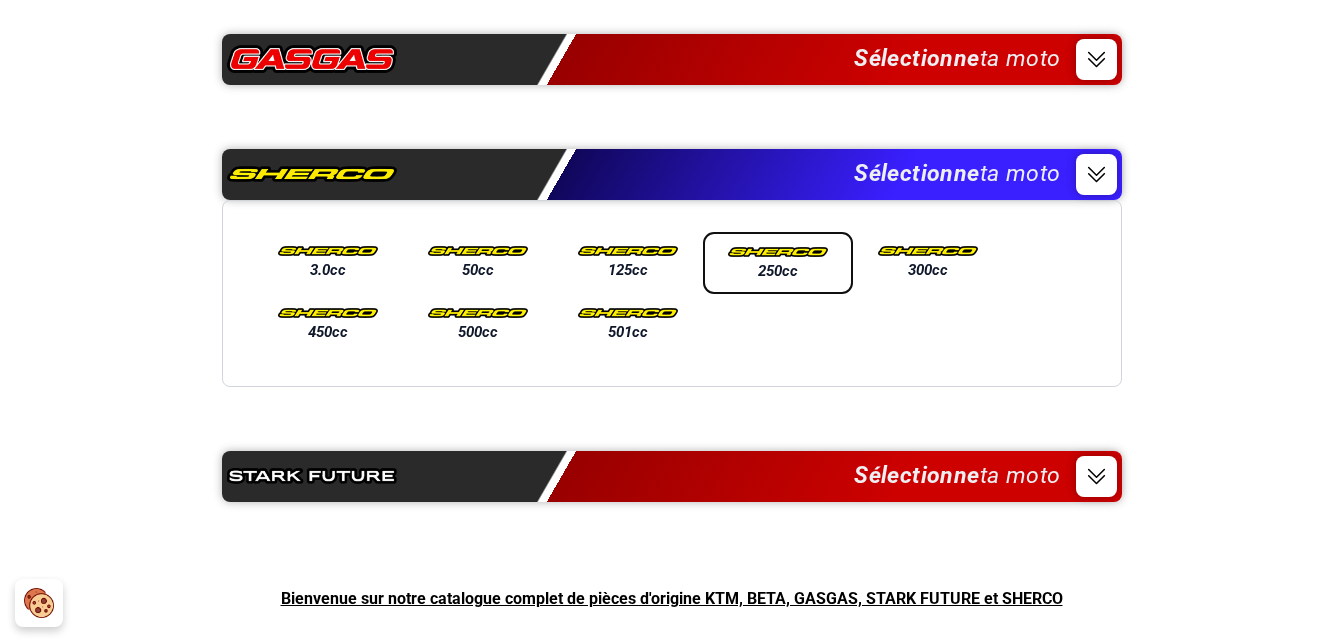 click on "250cc" at bounding box center (778, 271) 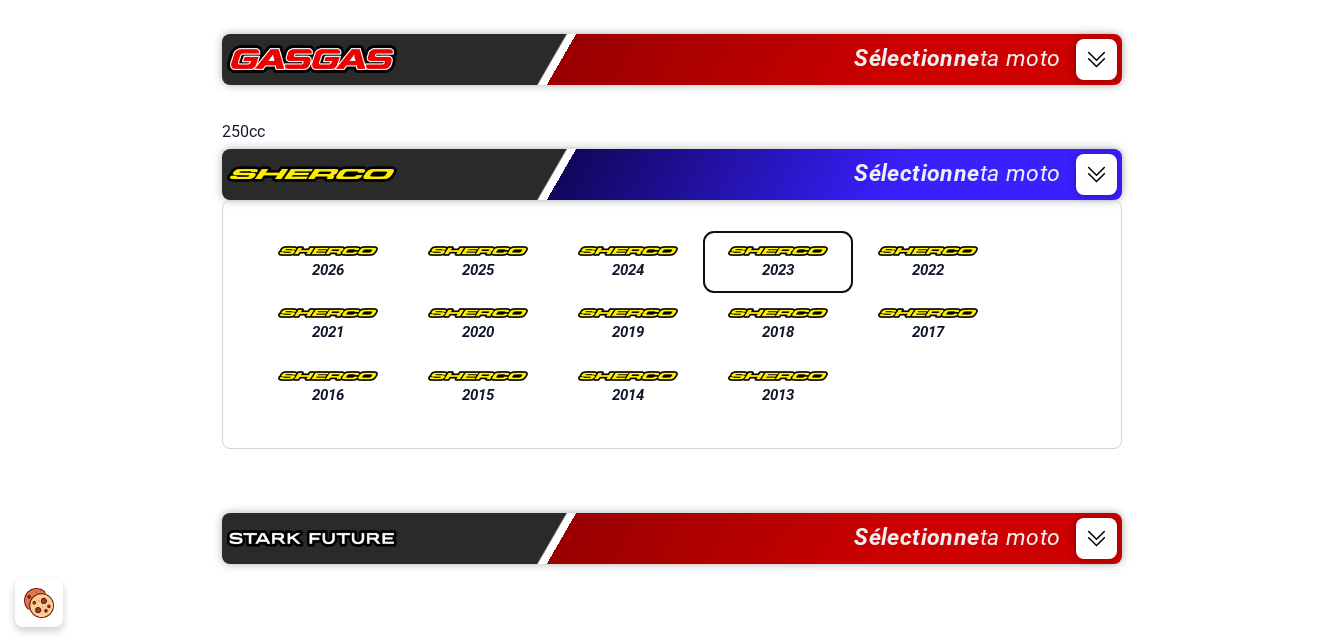 click on "2023" at bounding box center [778, 270] 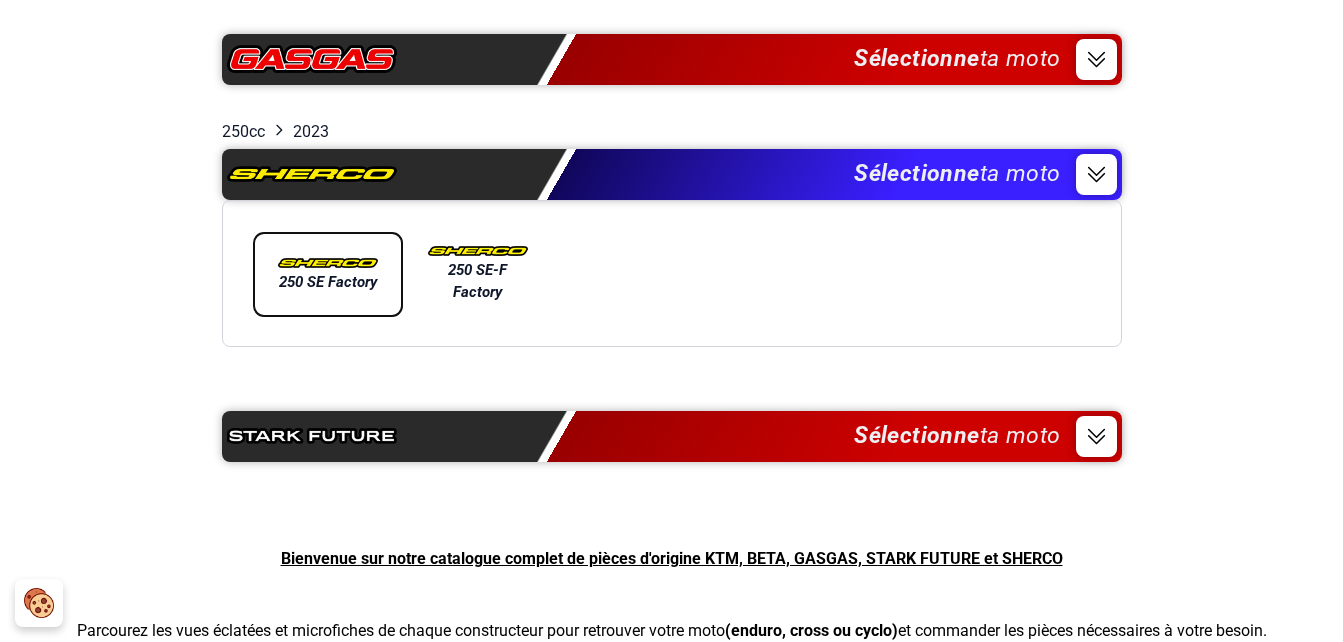 click on "250 SE Factory" at bounding box center (328, 282) 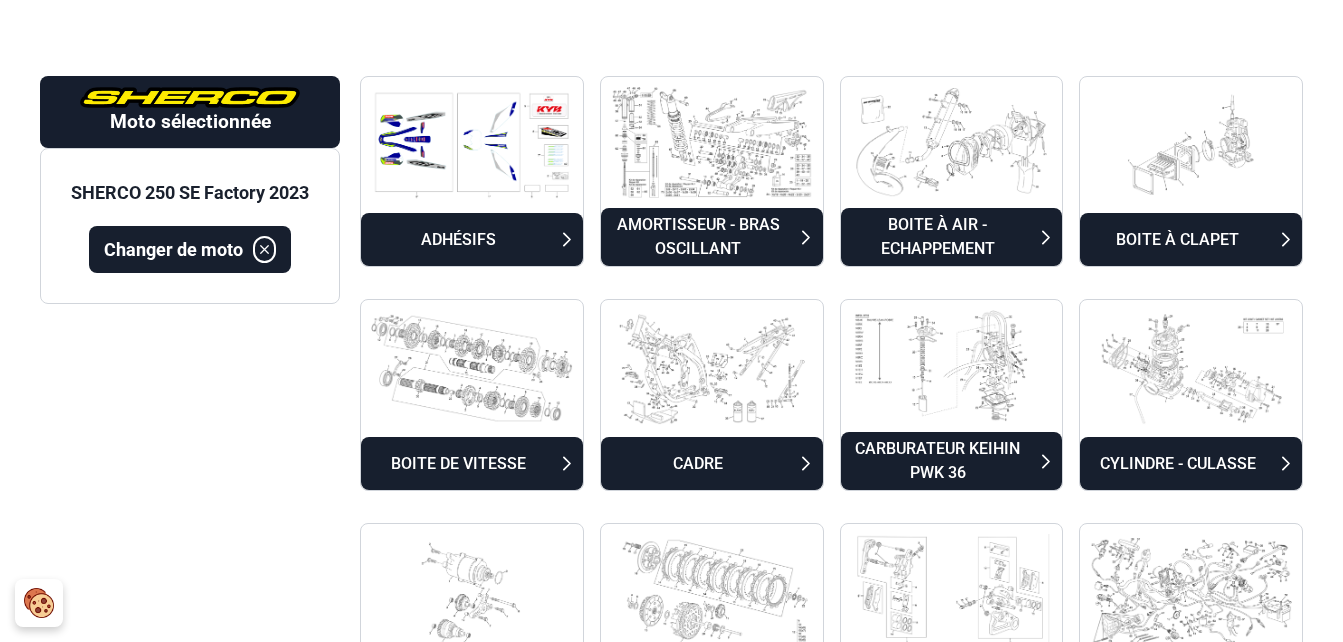 scroll, scrollTop: 104, scrollLeft: 0, axis: vertical 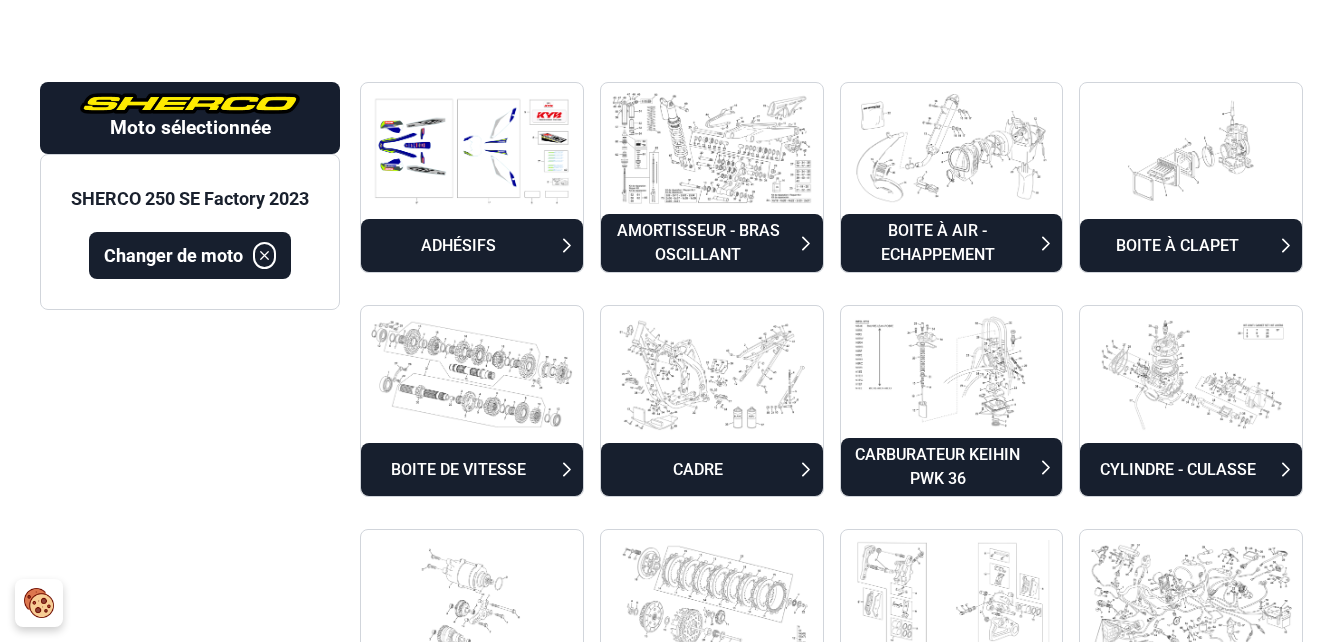 click on "ADHÉSIFS" at bounding box center [458, 246] 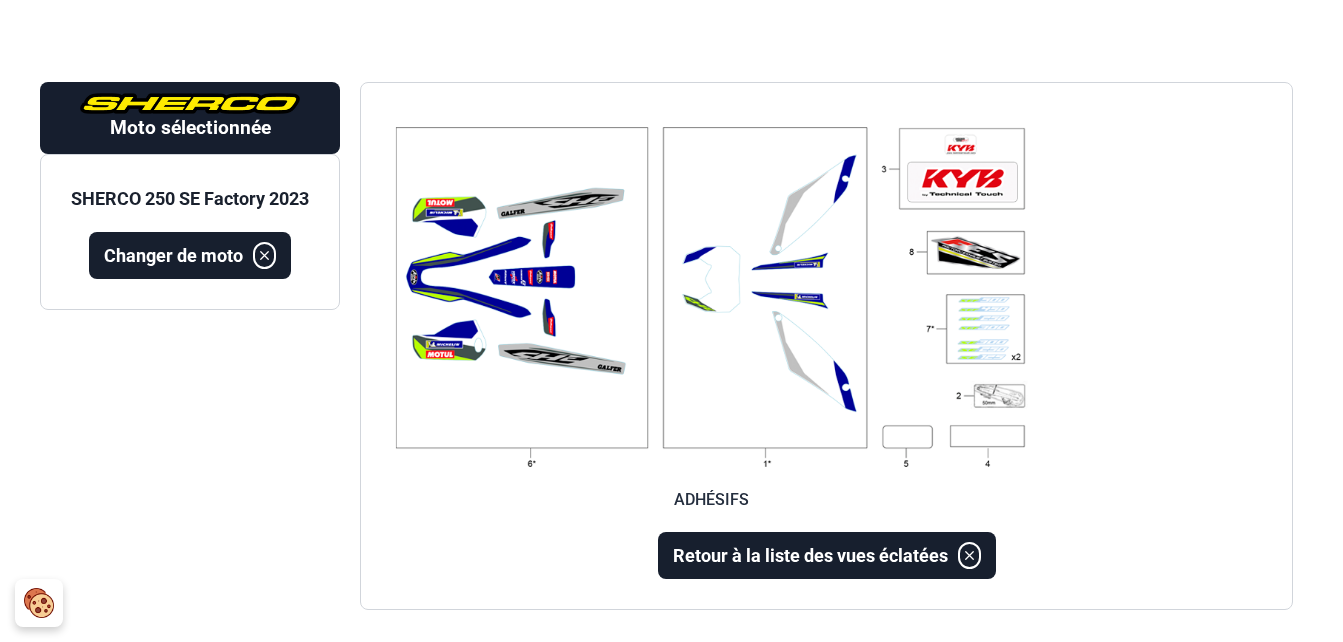 scroll, scrollTop: 166, scrollLeft: 0, axis: vertical 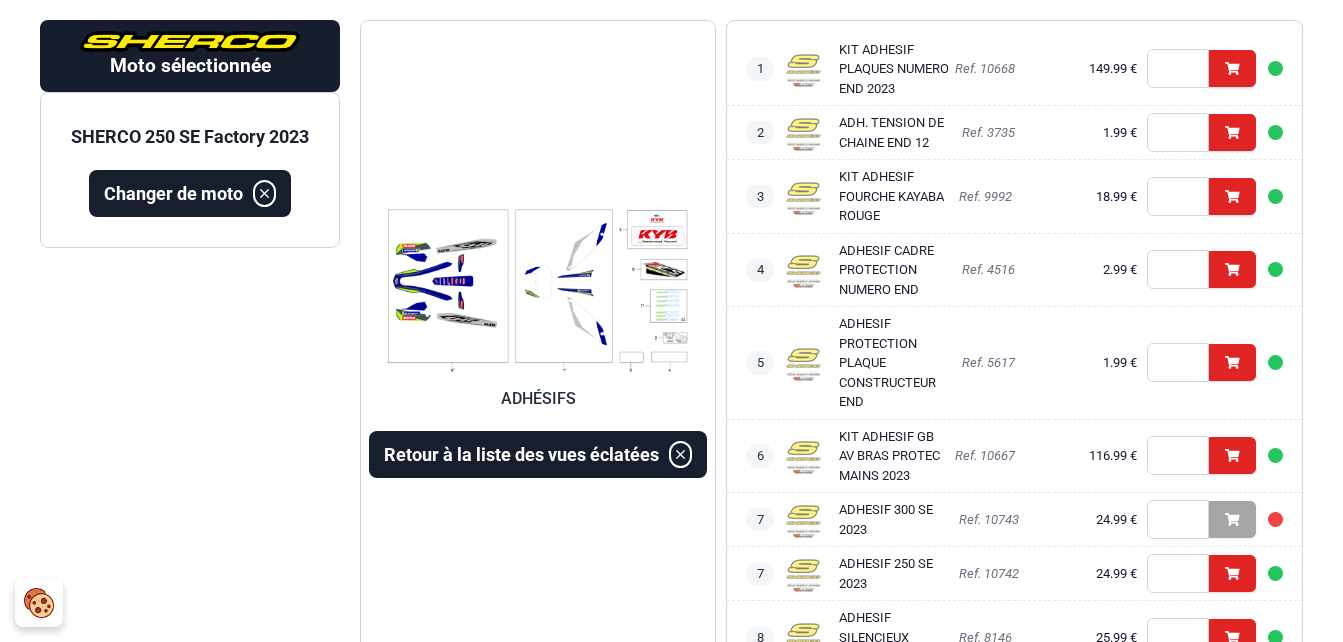 click at bounding box center [538, 290] 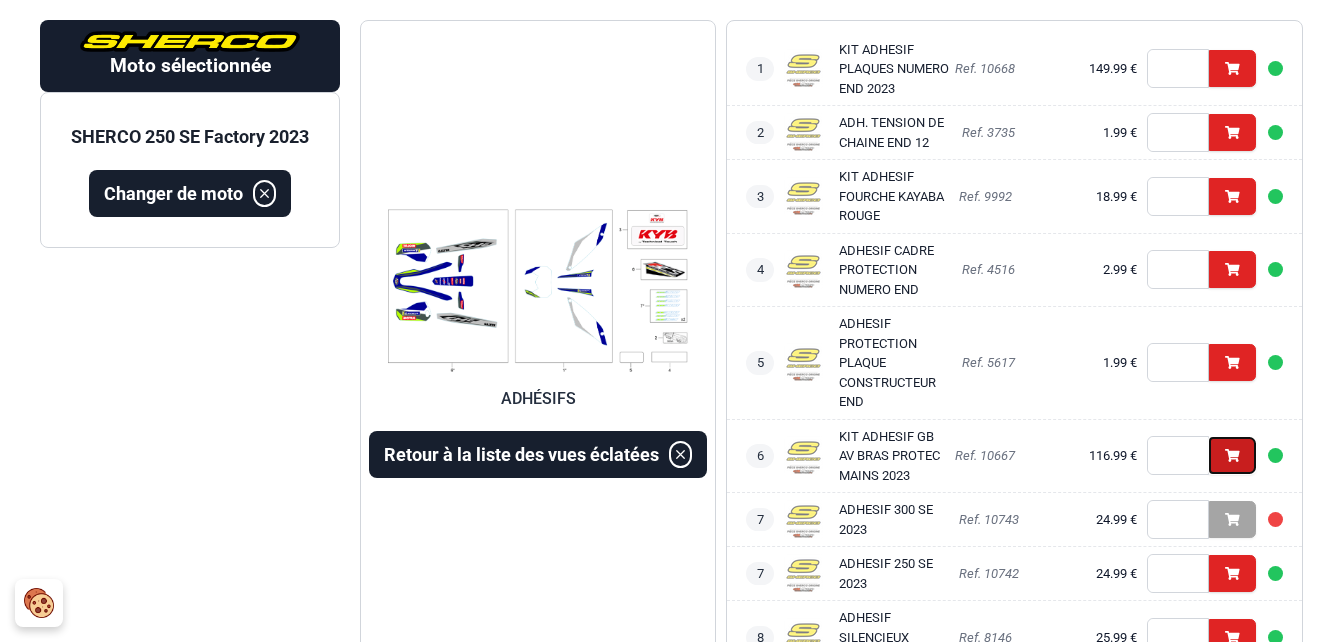 click 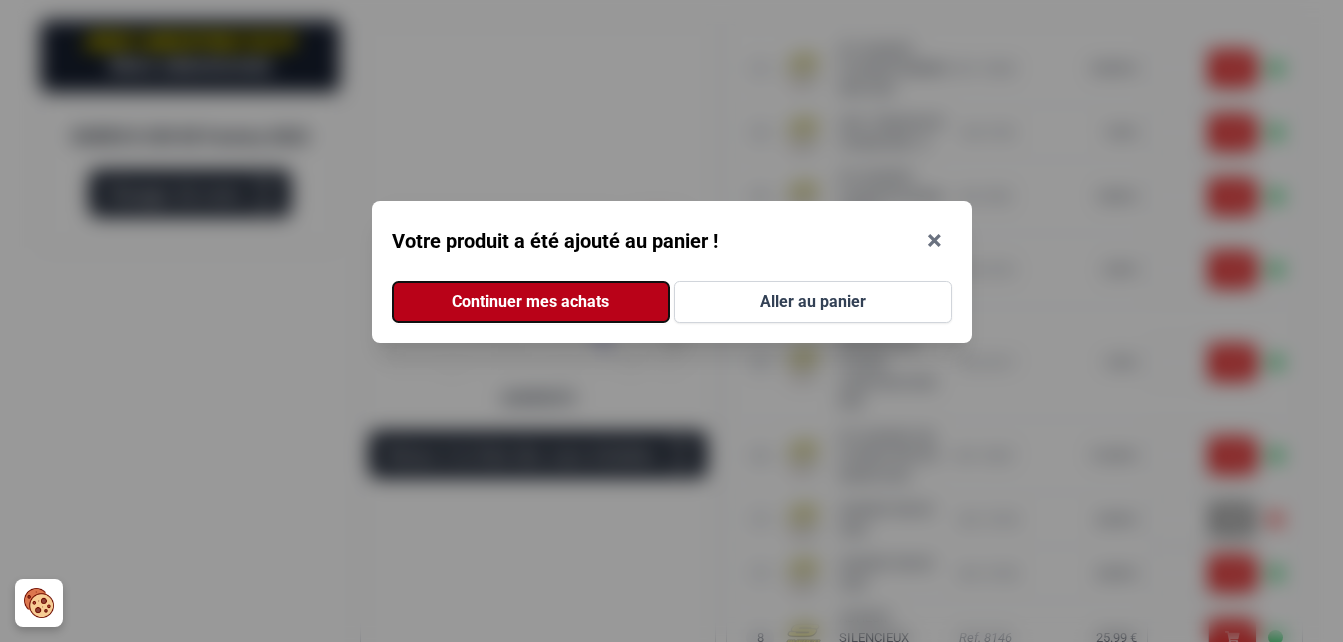 click on "Continuer mes achats" at bounding box center (531, 302) 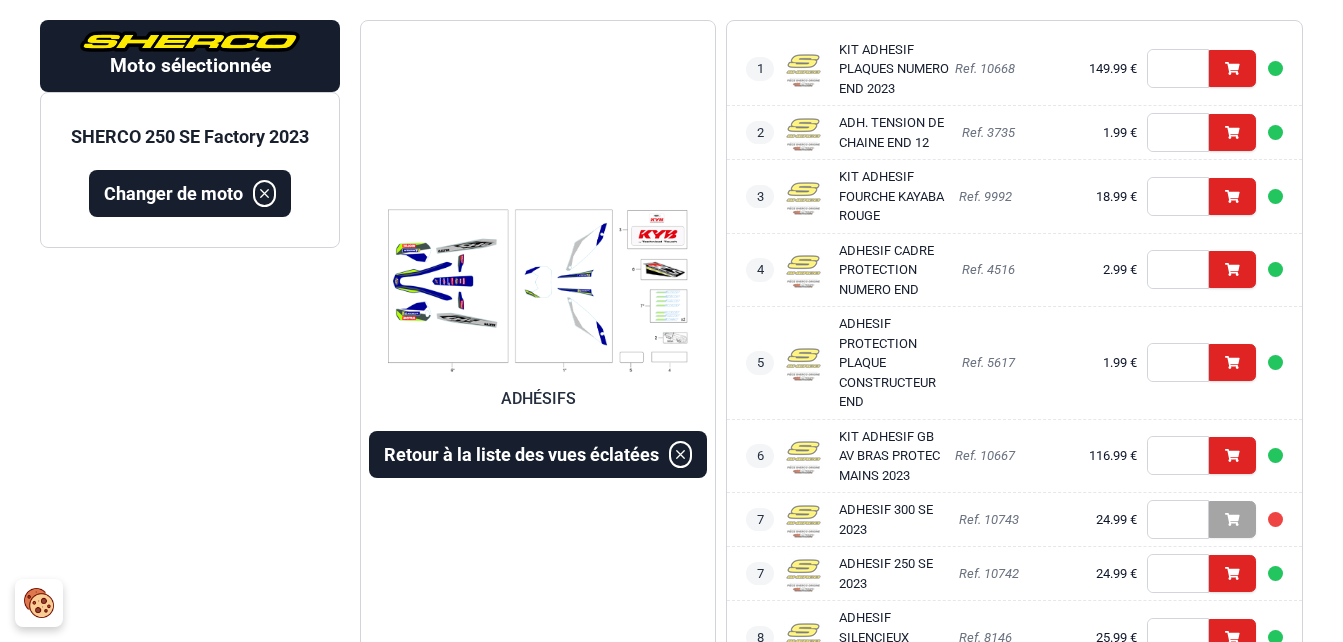 click at bounding box center [538, 290] 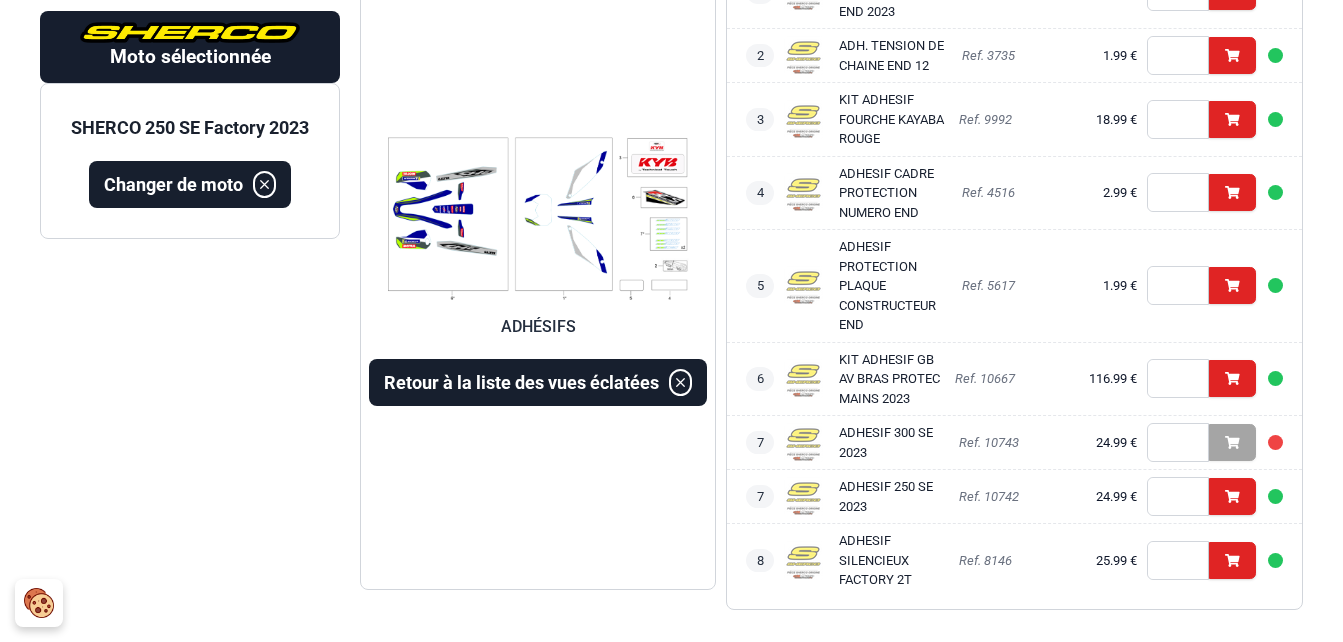 scroll, scrollTop: 246, scrollLeft: 0, axis: vertical 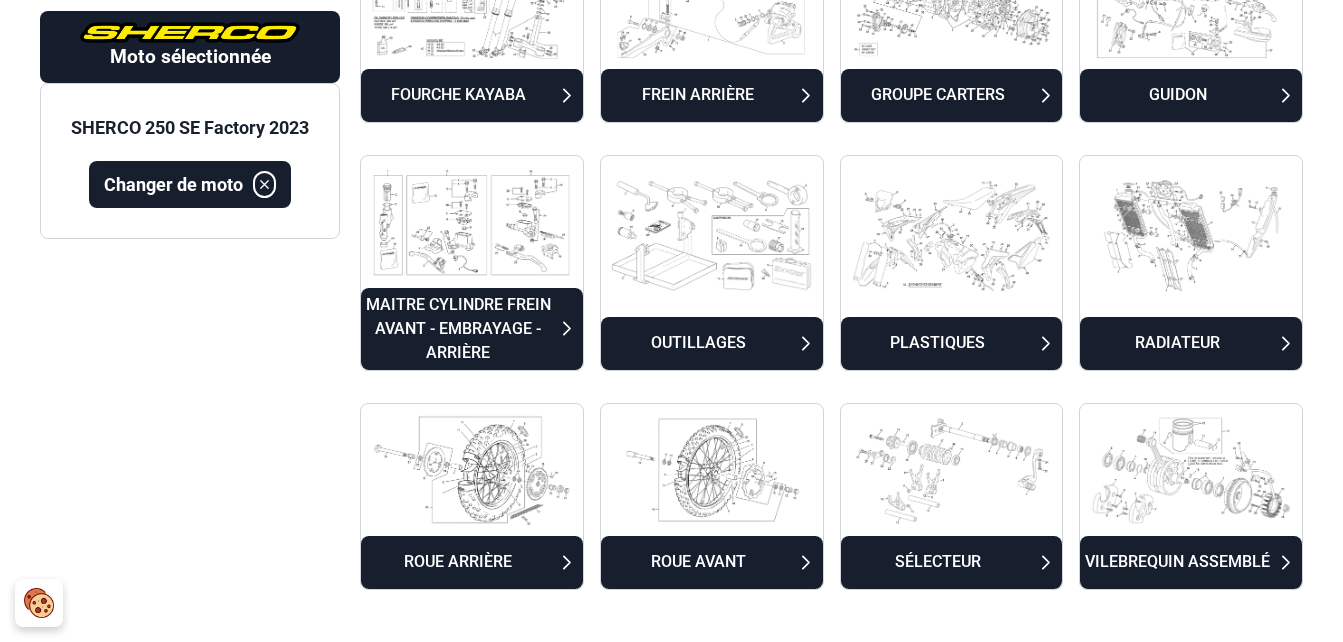 click on "PLASTIQUES" at bounding box center [938, 343] 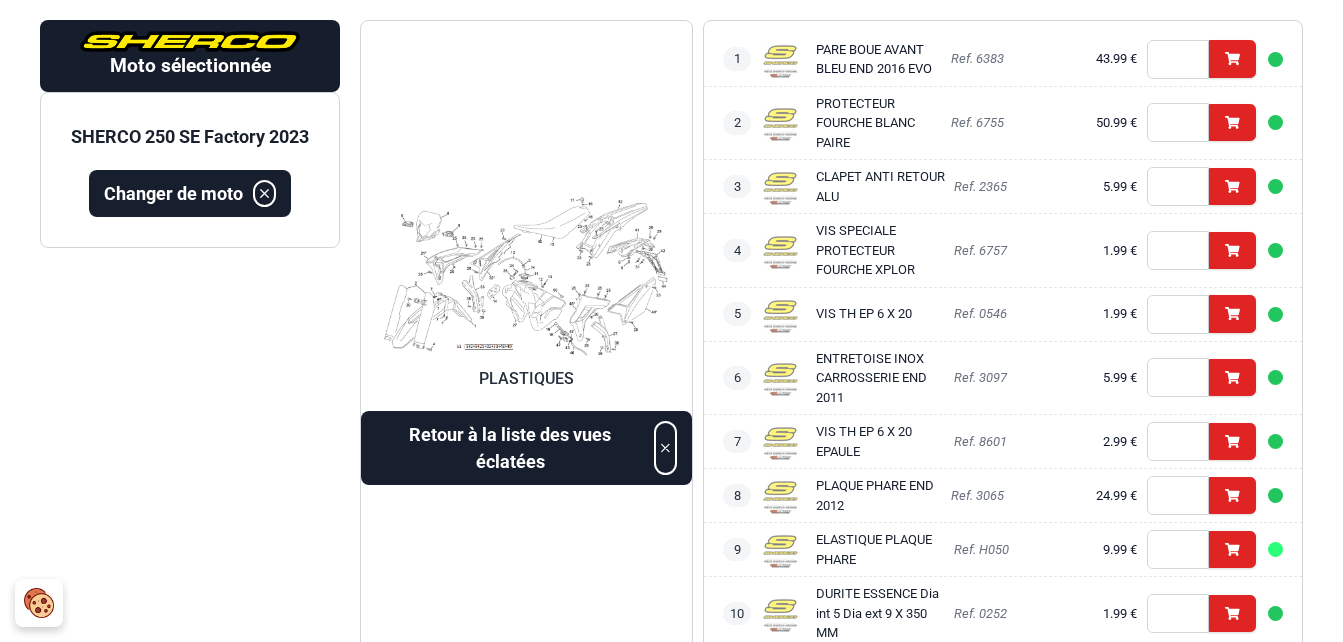 click on "PARE BOUE AVANT BLEU END 2016 EVO" at bounding box center (874, 59) 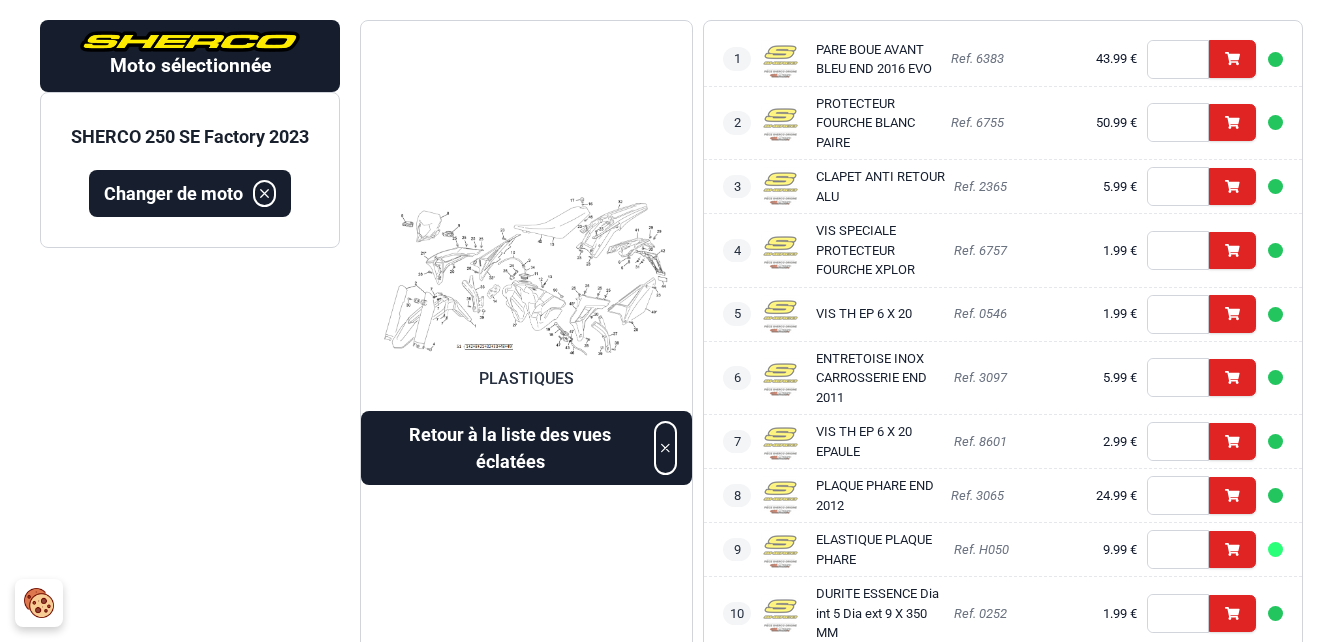 click at bounding box center (526, 276) 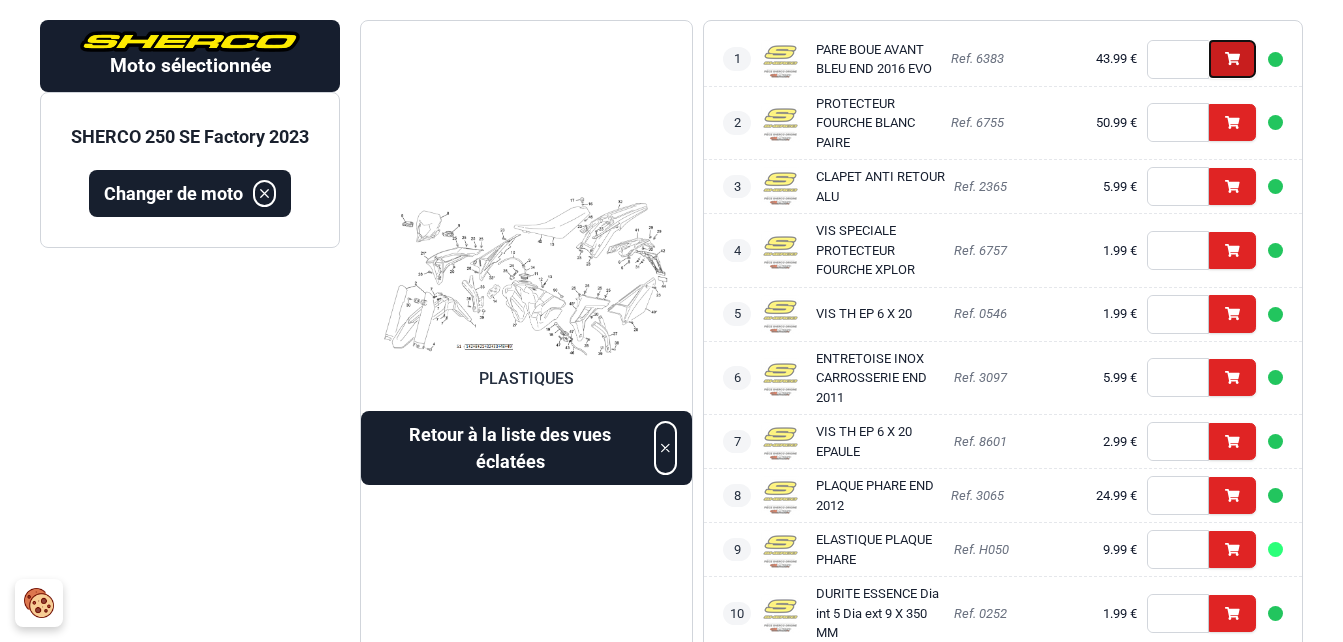 click on "Ajouter" at bounding box center (1232, 58) 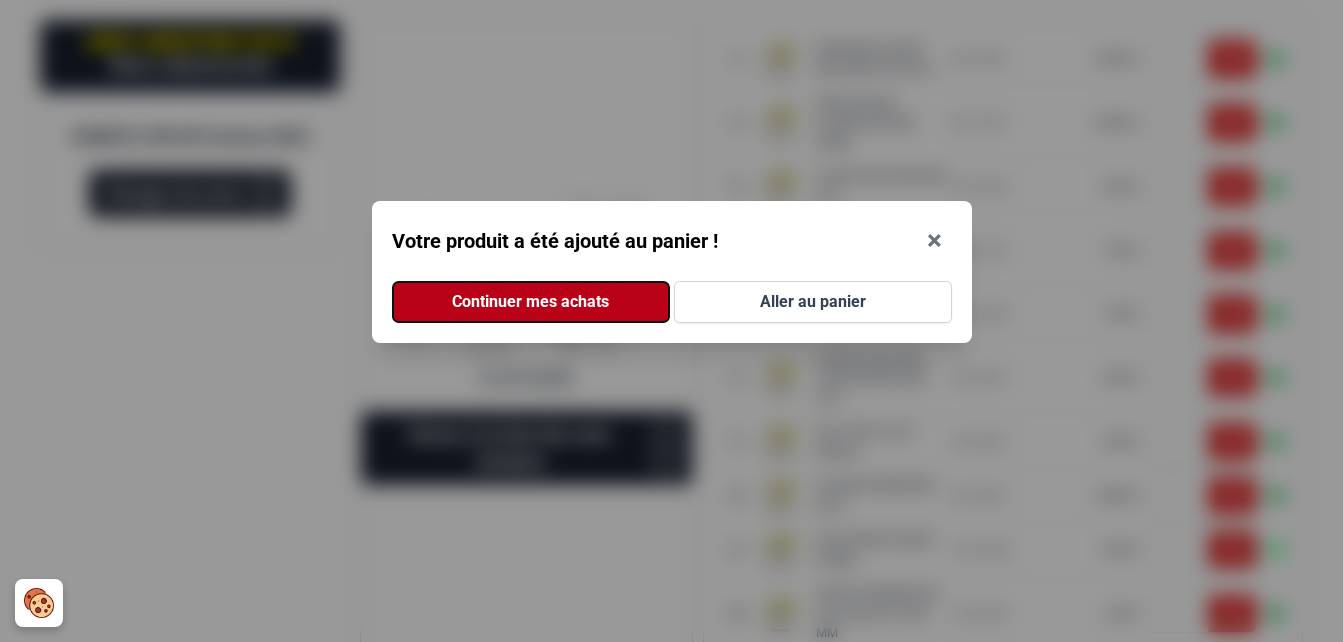 click on "Continuer mes achats" at bounding box center [531, 302] 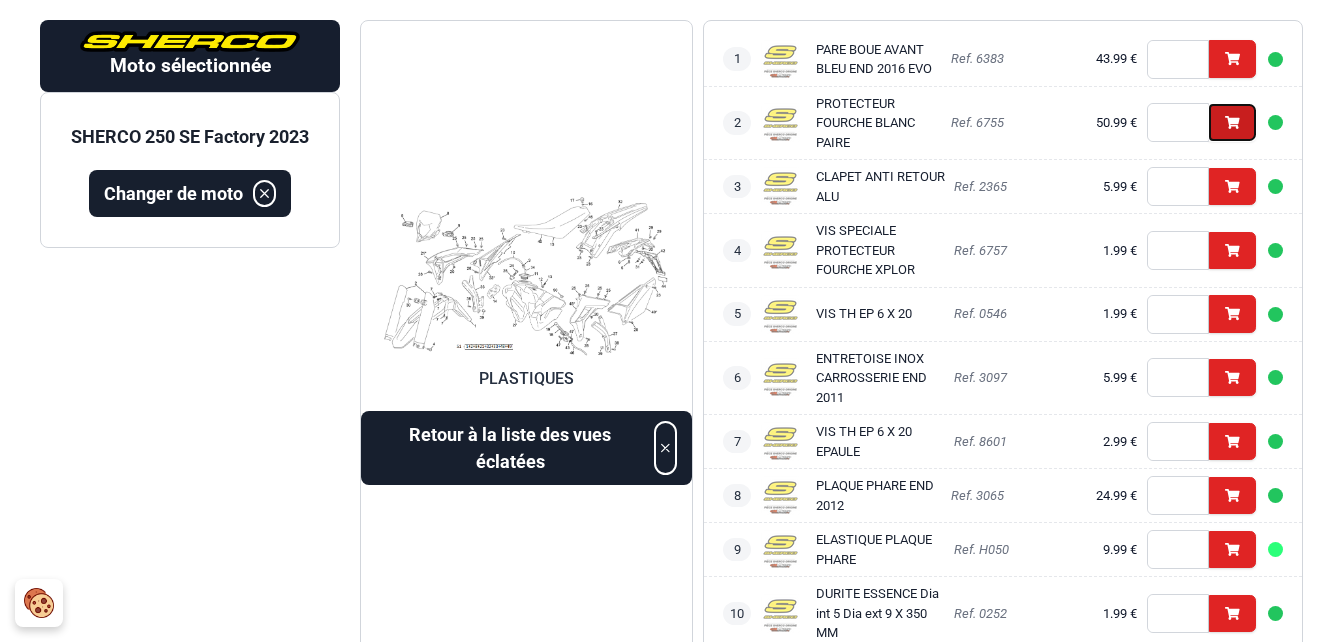 click 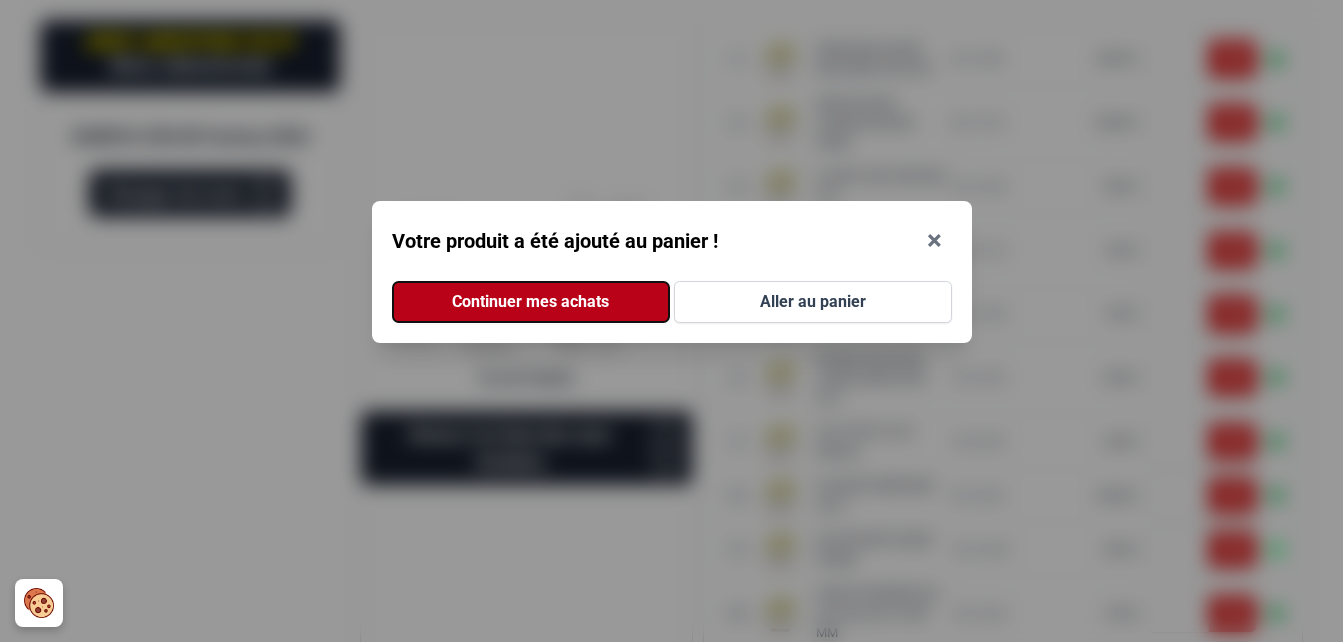 click on "Continuer mes achats" at bounding box center [531, 302] 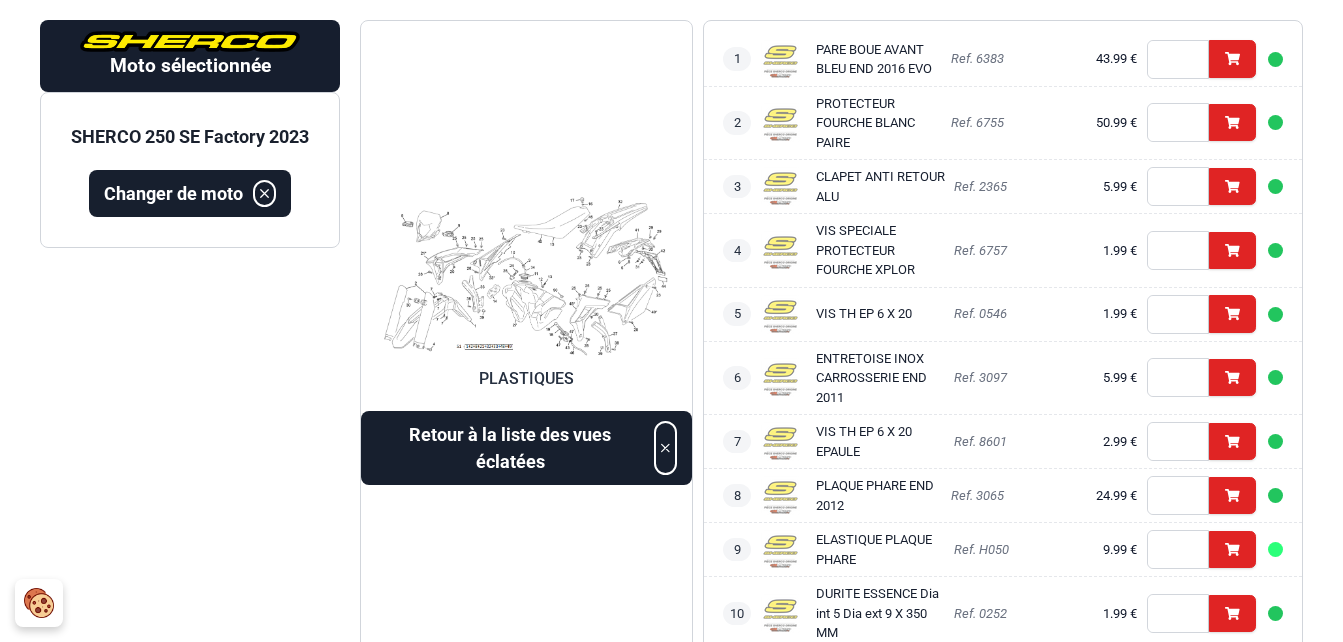 click at bounding box center (526, 276) 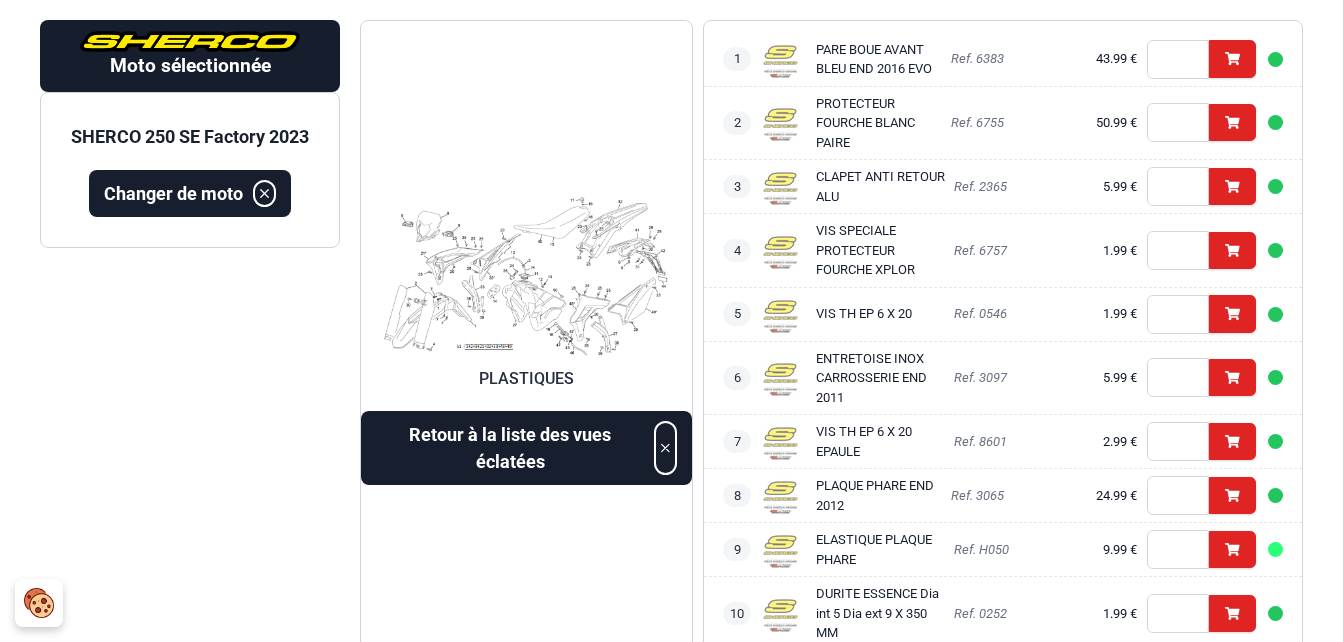 click at bounding box center [526, 276] 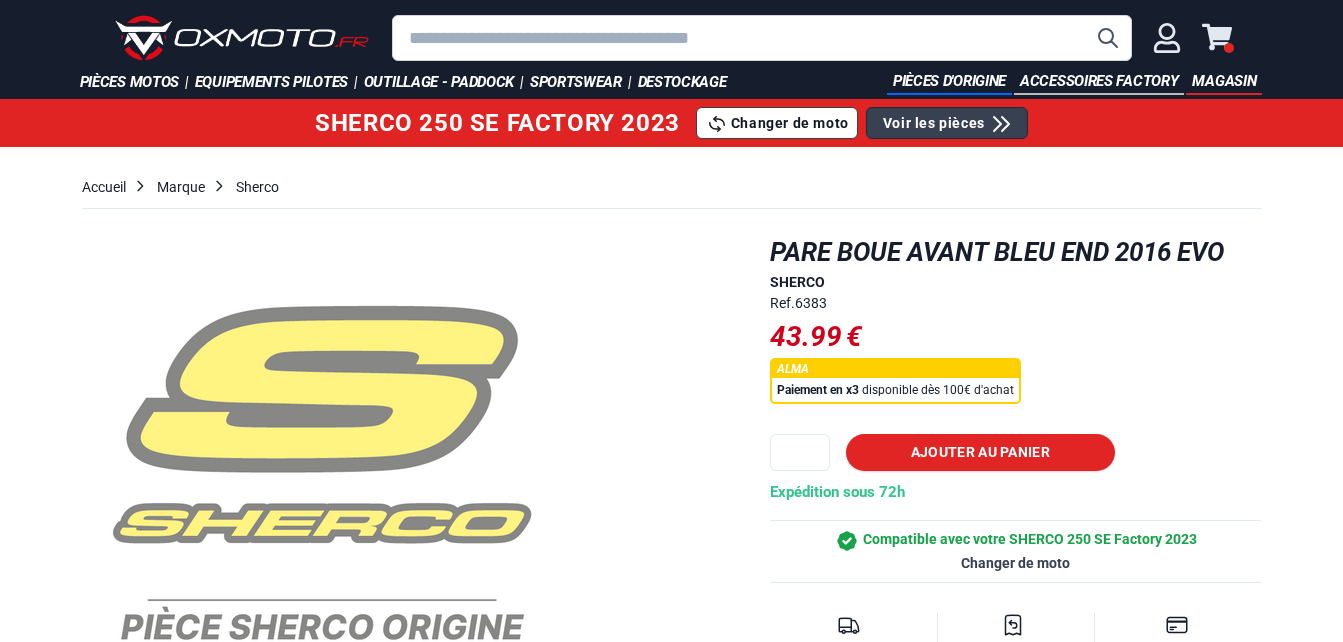scroll, scrollTop: 0, scrollLeft: 0, axis: both 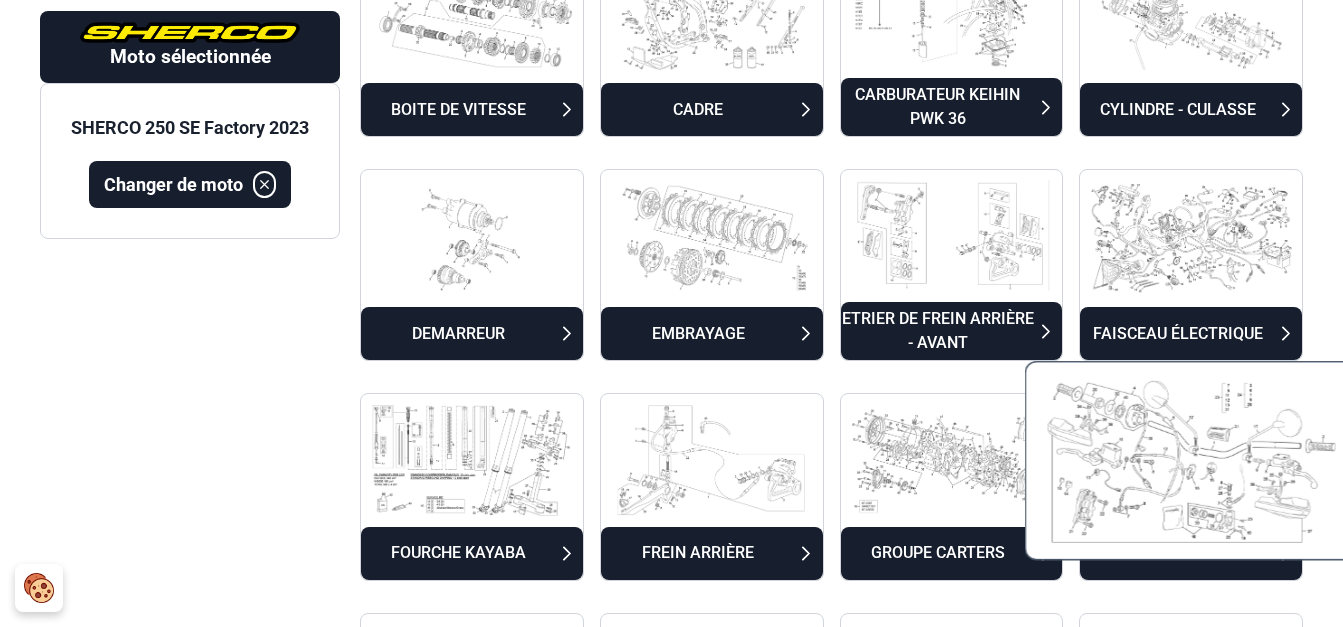 click at bounding box center [1191, 460] 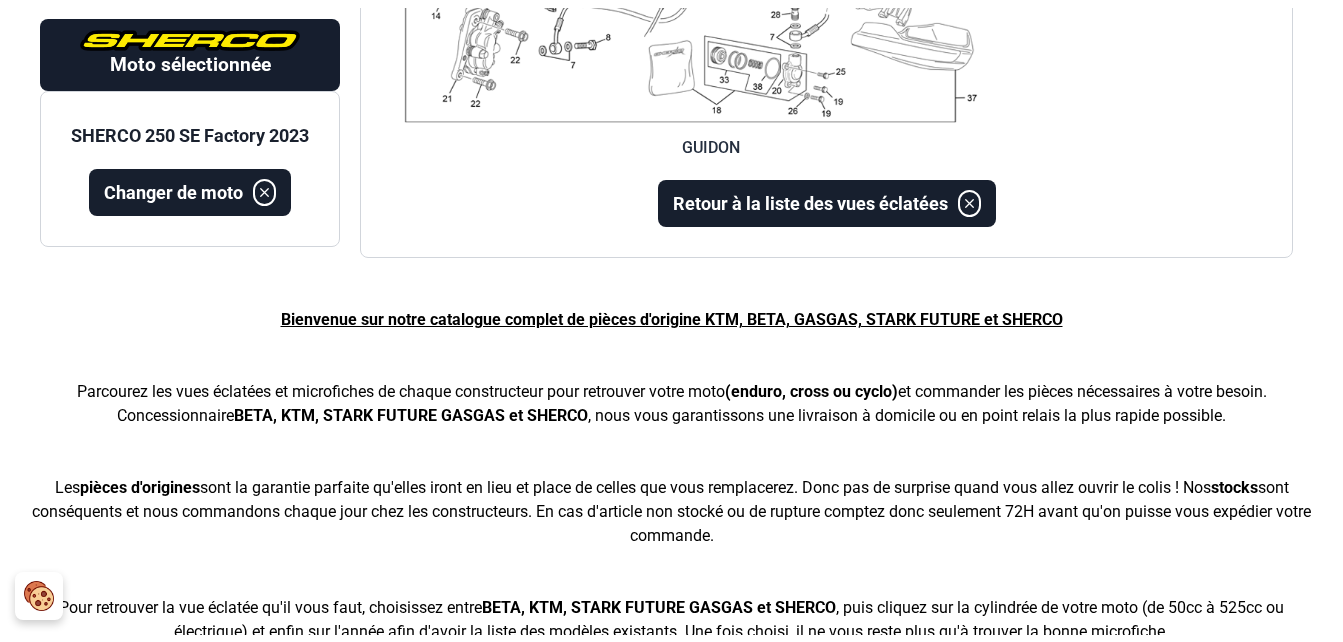 scroll, scrollTop: 166, scrollLeft: 0, axis: vertical 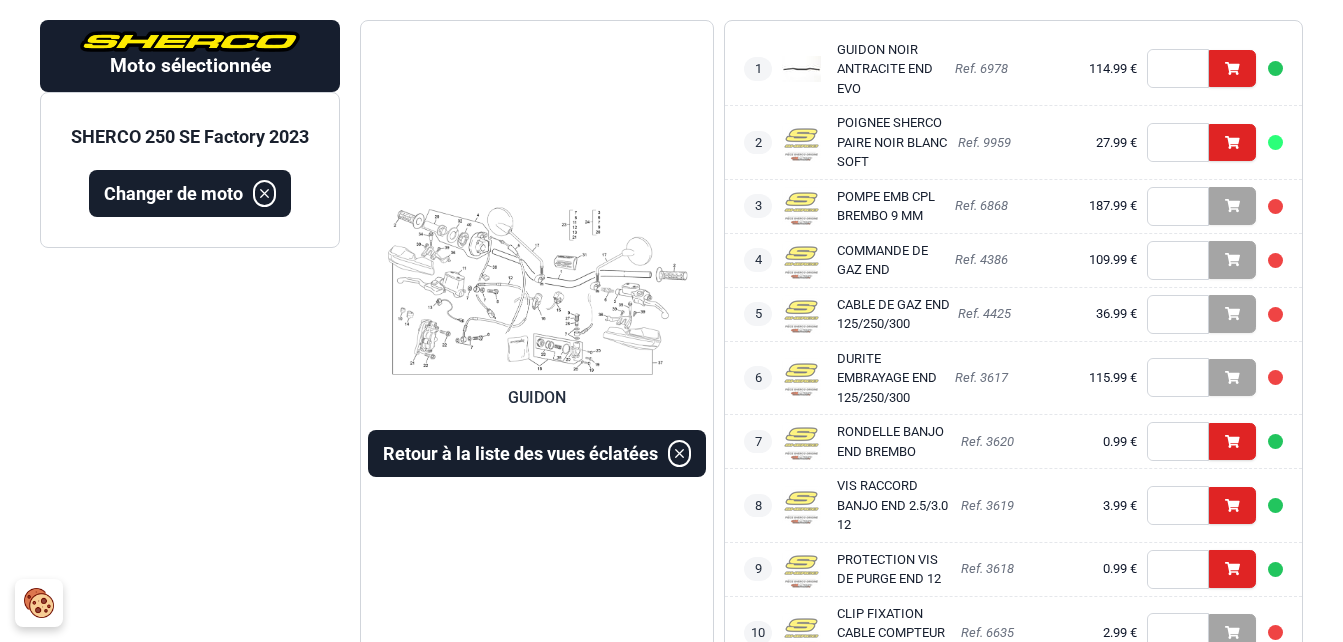 click at bounding box center (537, 290) 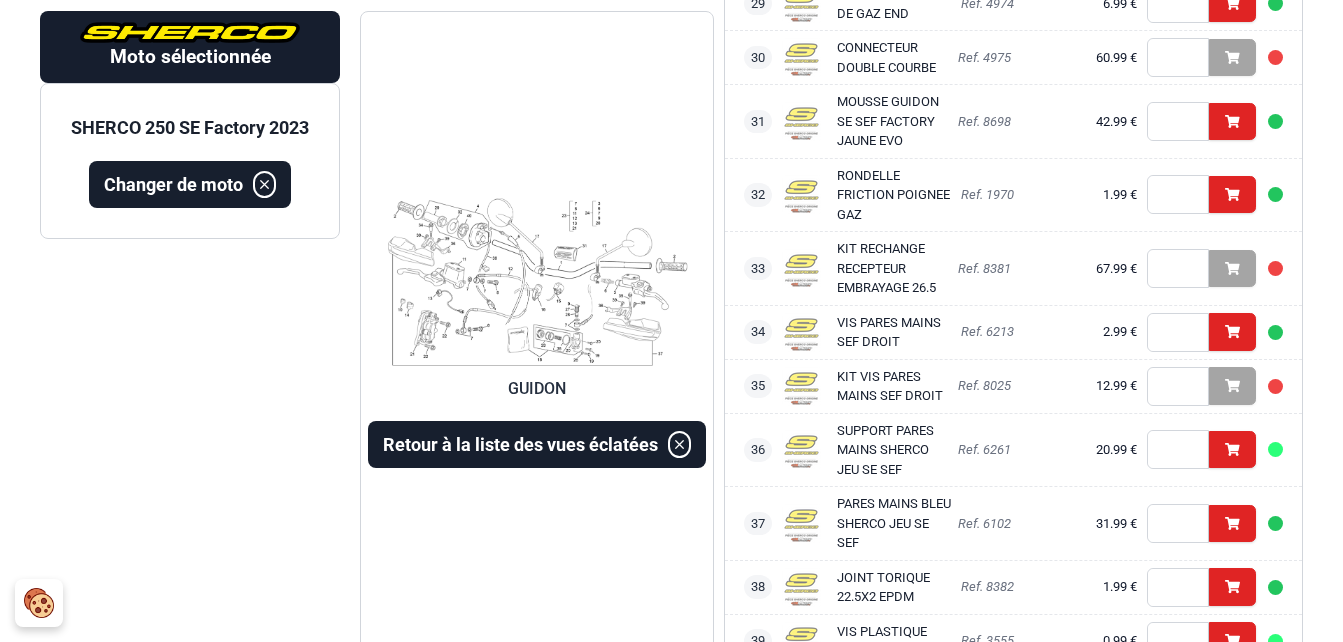 scroll, scrollTop: 1856, scrollLeft: 0, axis: vertical 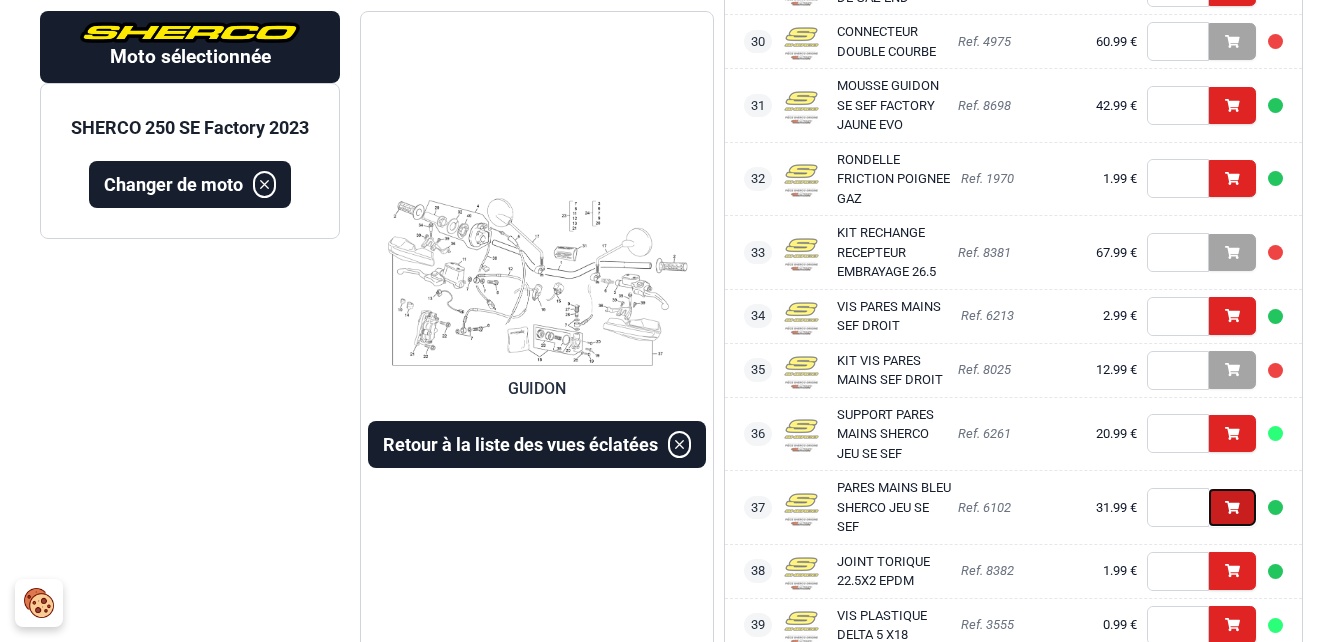 click on "Ajouter" at bounding box center [1232, 507] 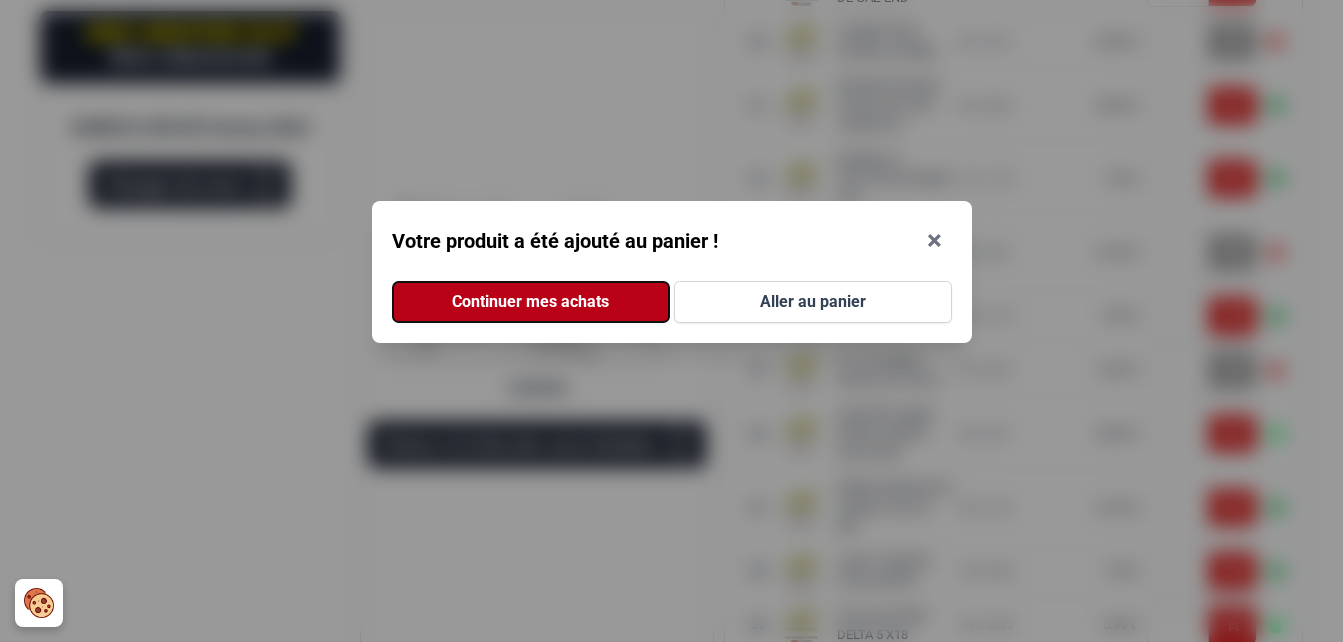 click on "Continuer mes achats" at bounding box center (531, 302) 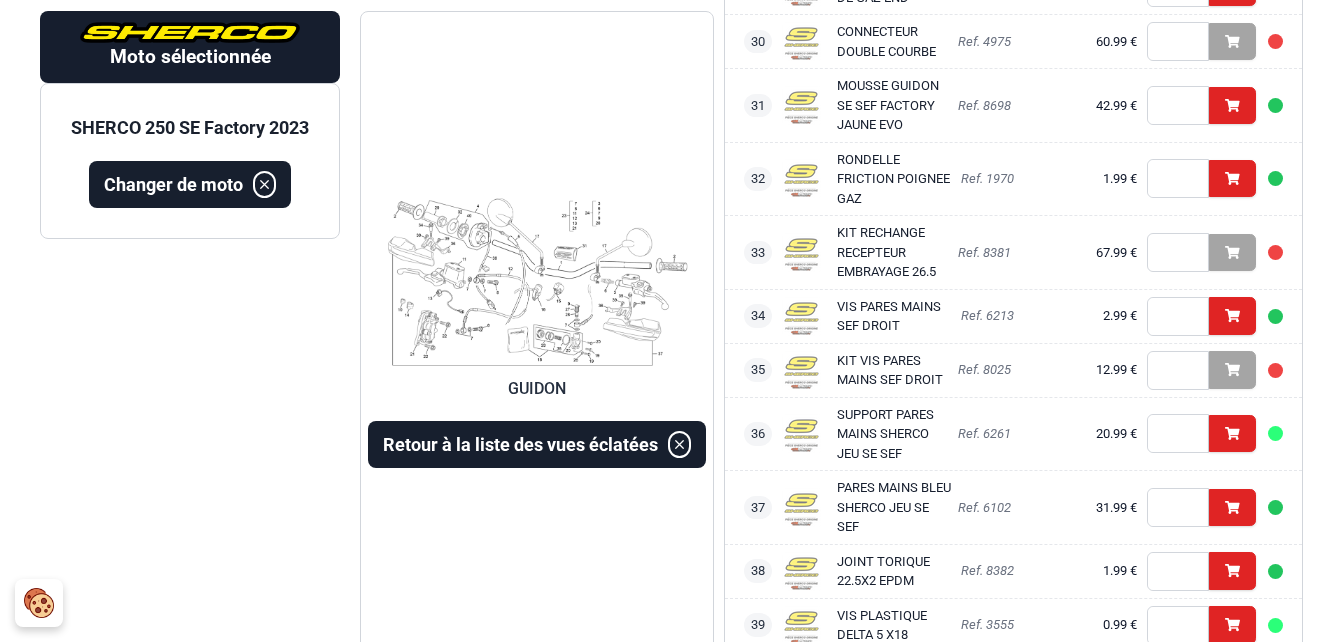 click at bounding box center (537, 280) 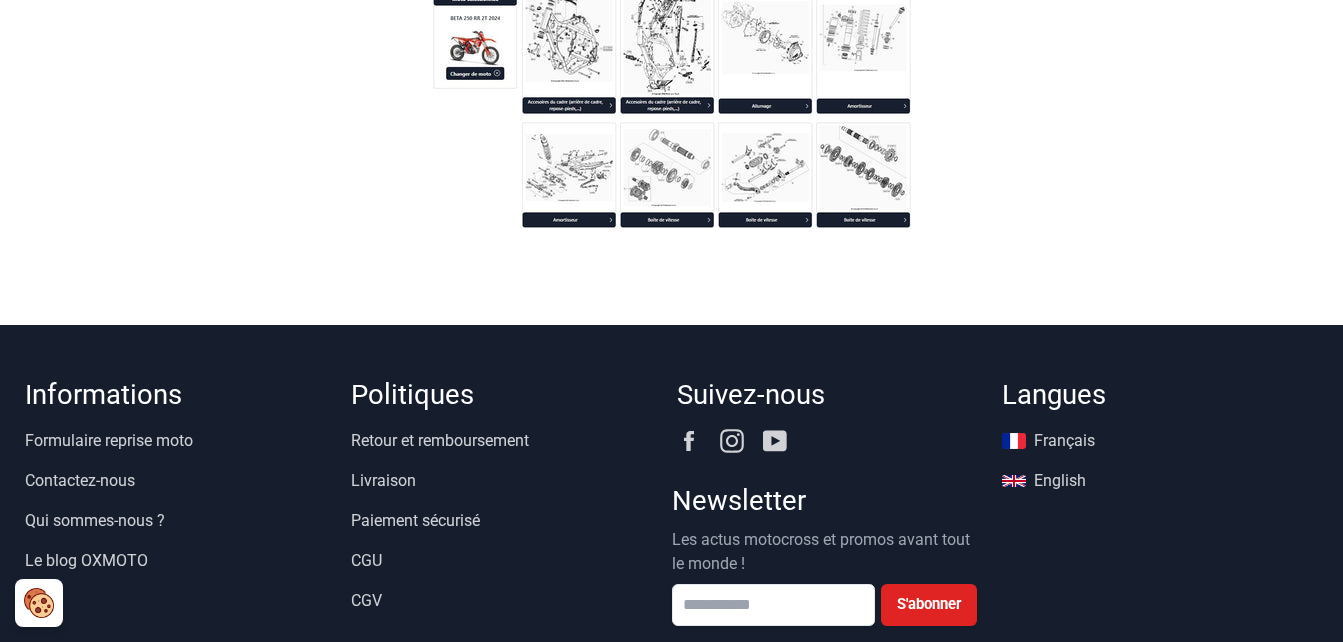scroll, scrollTop: 2953, scrollLeft: 0, axis: vertical 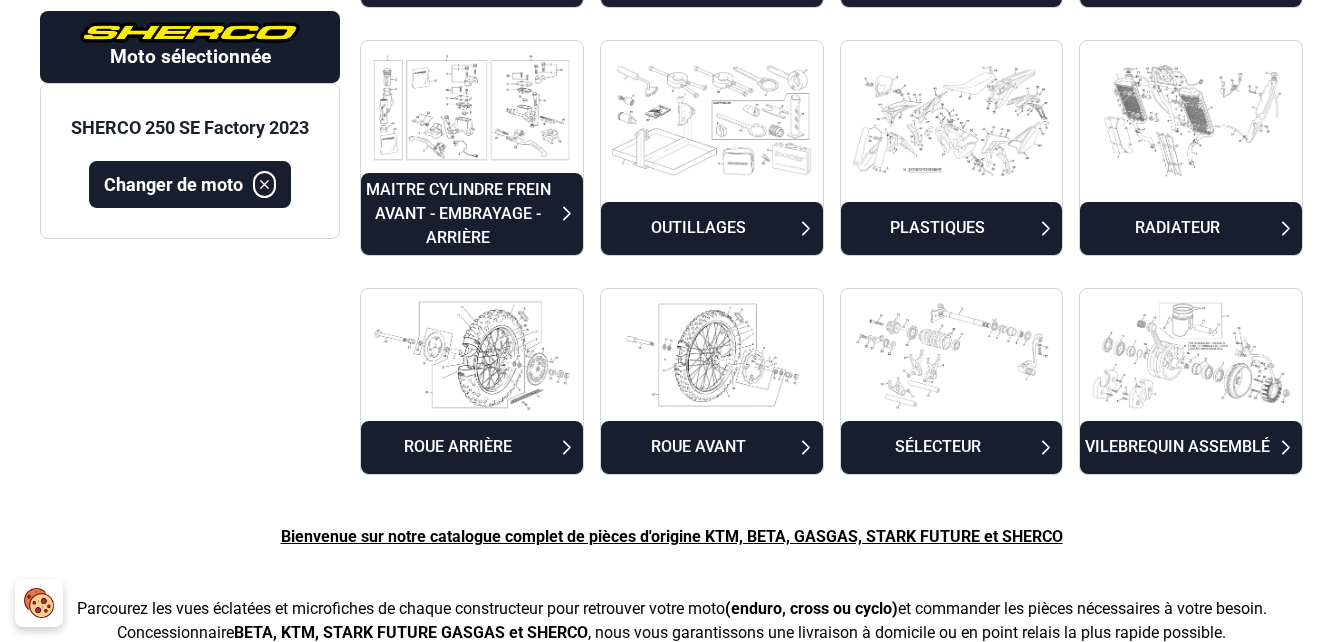 click on "SÉLECTEUR" at bounding box center [938, 447] 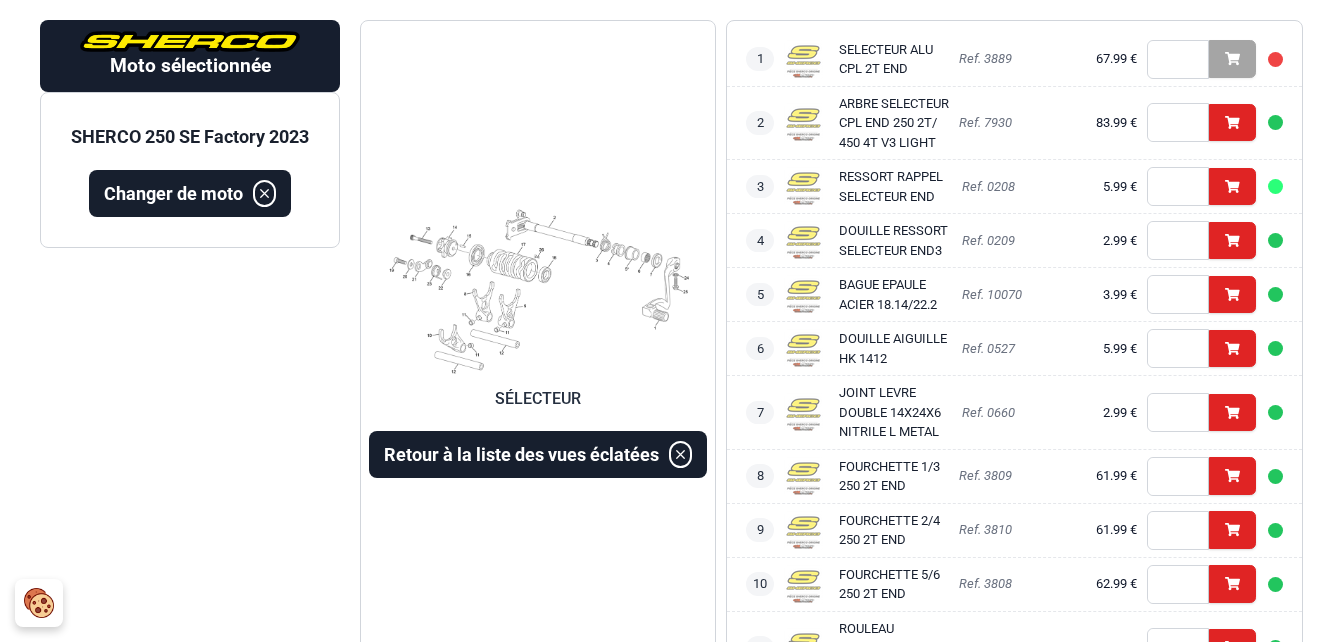 click at bounding box center [538, 290] 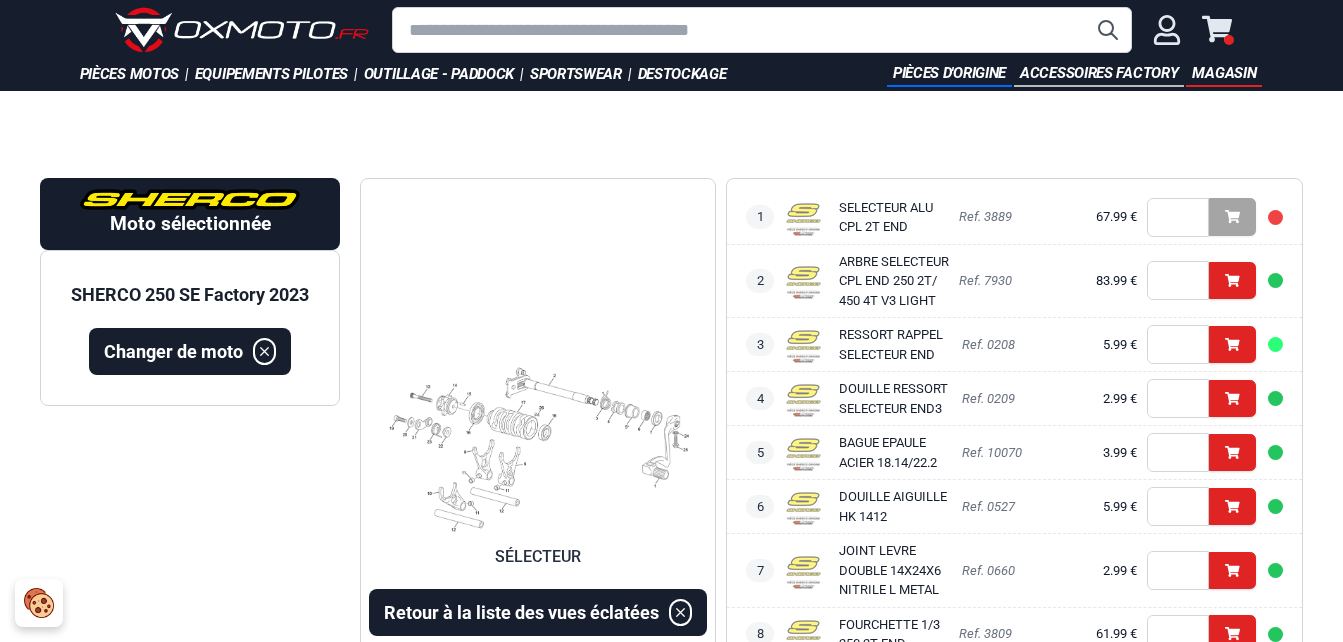 scroll, scrollTop: 0, scrollLeft: 0, axis: both 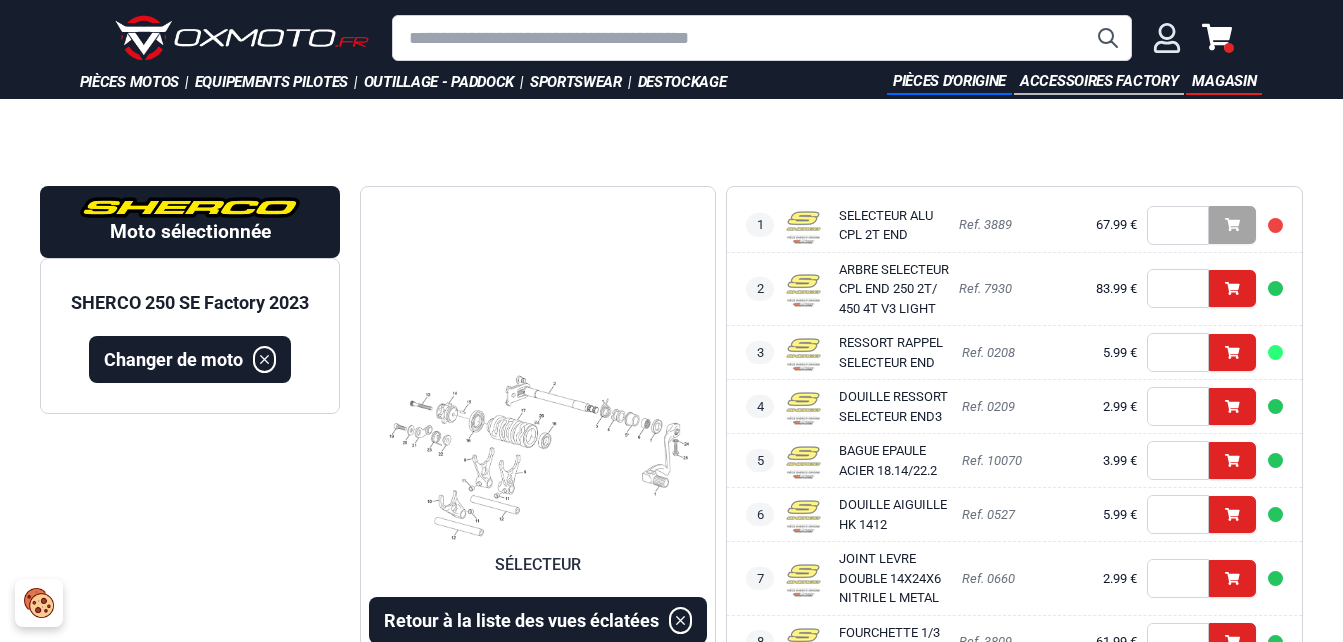 click 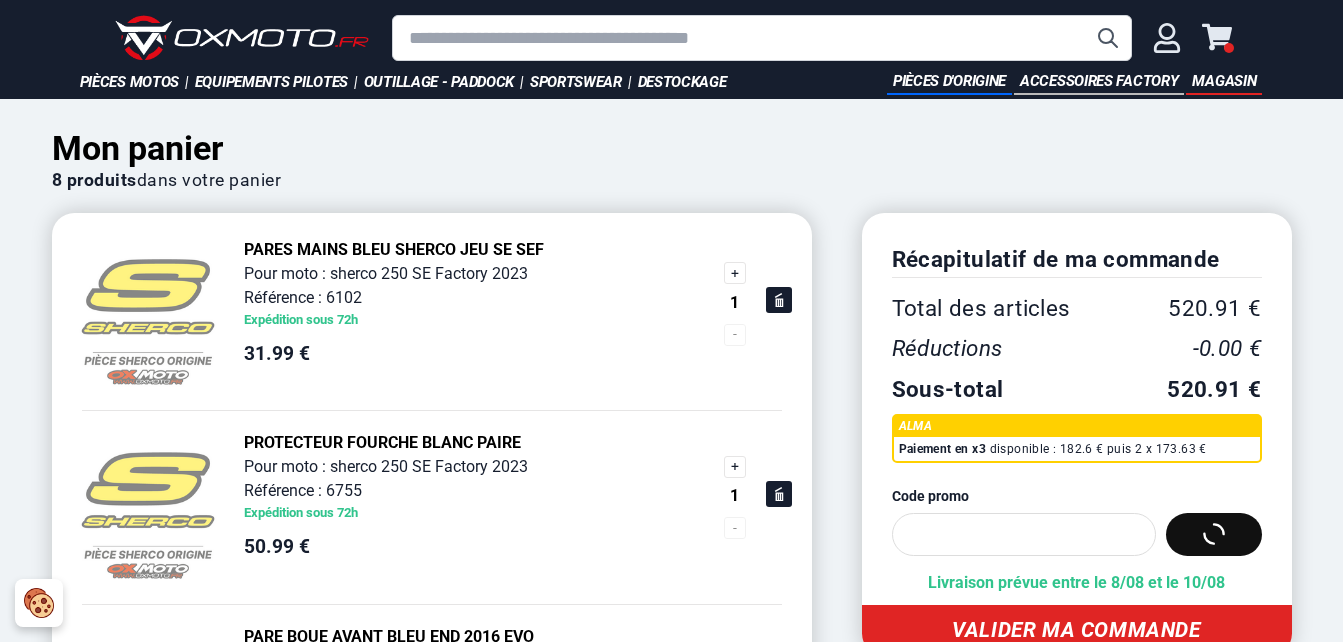 scroll, scrollTop: 0, scrollLeft: 0, axis: both 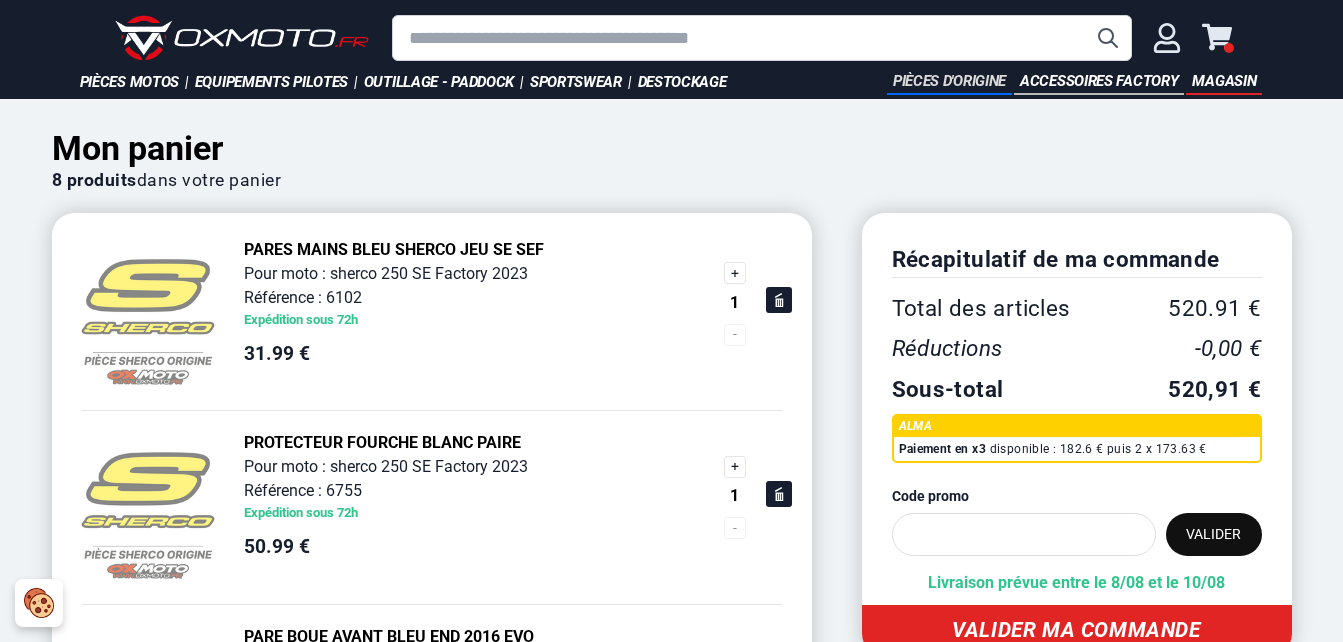 click on "Pièces d'origine" at bounding box center (949, 82) 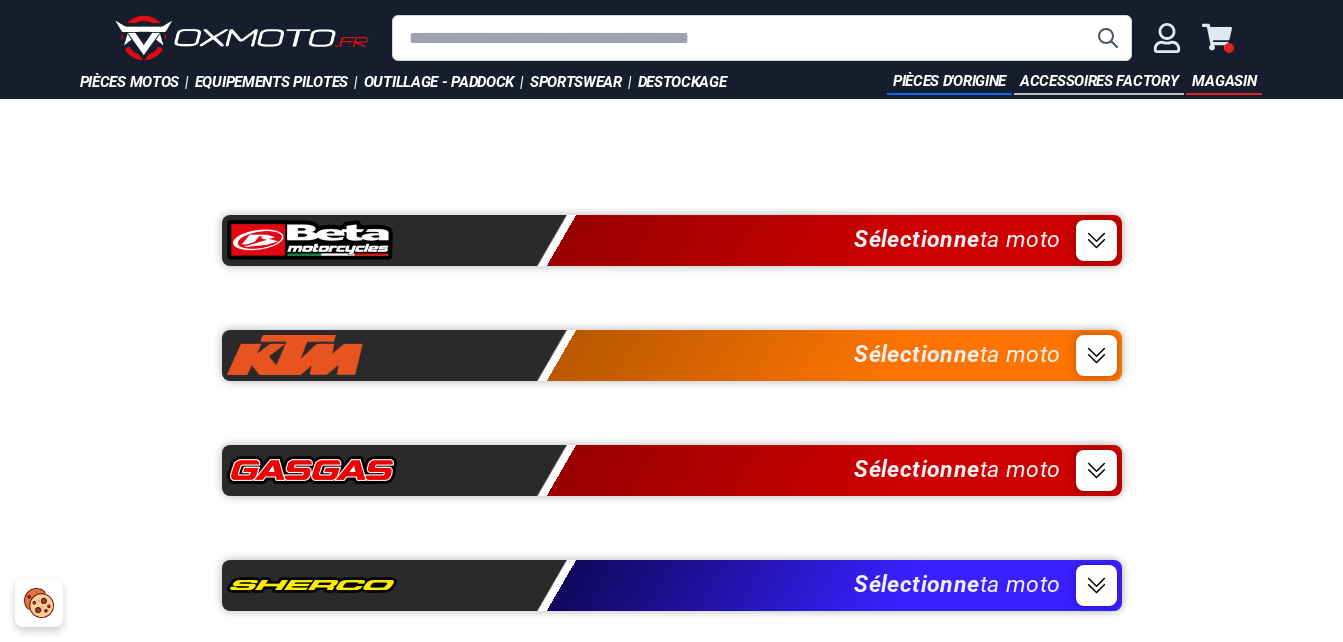 scroll, scrollTop: 0, scrollLeft: 0, axis: both 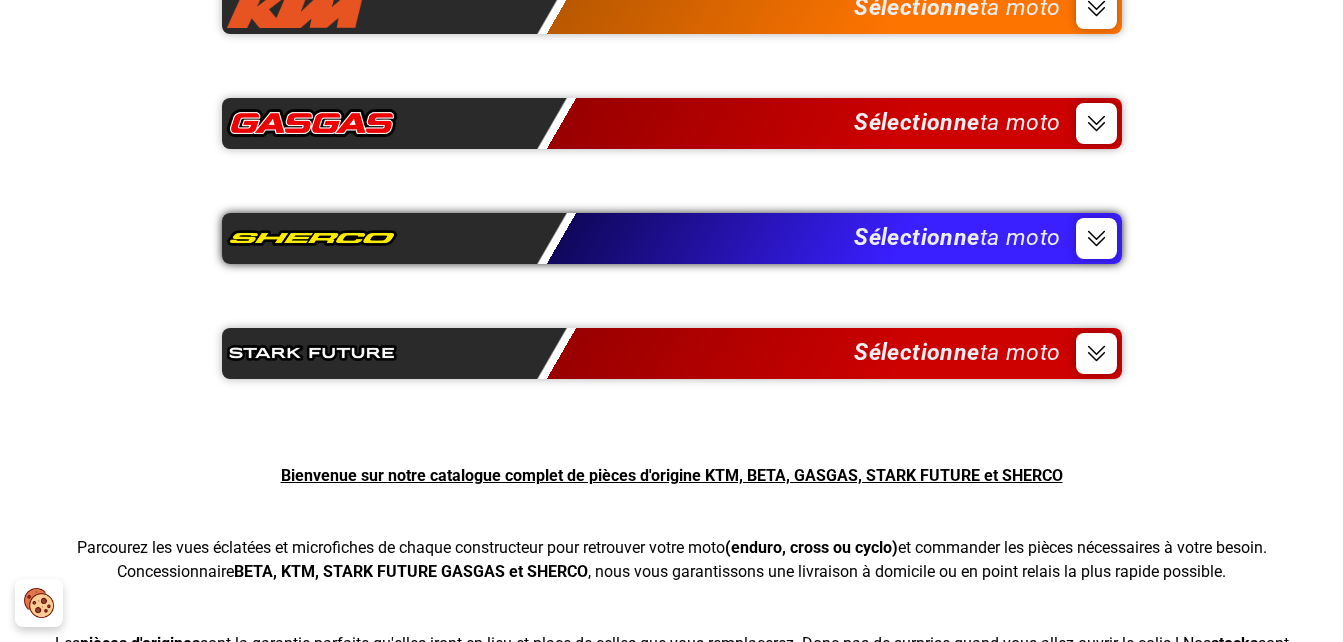 click 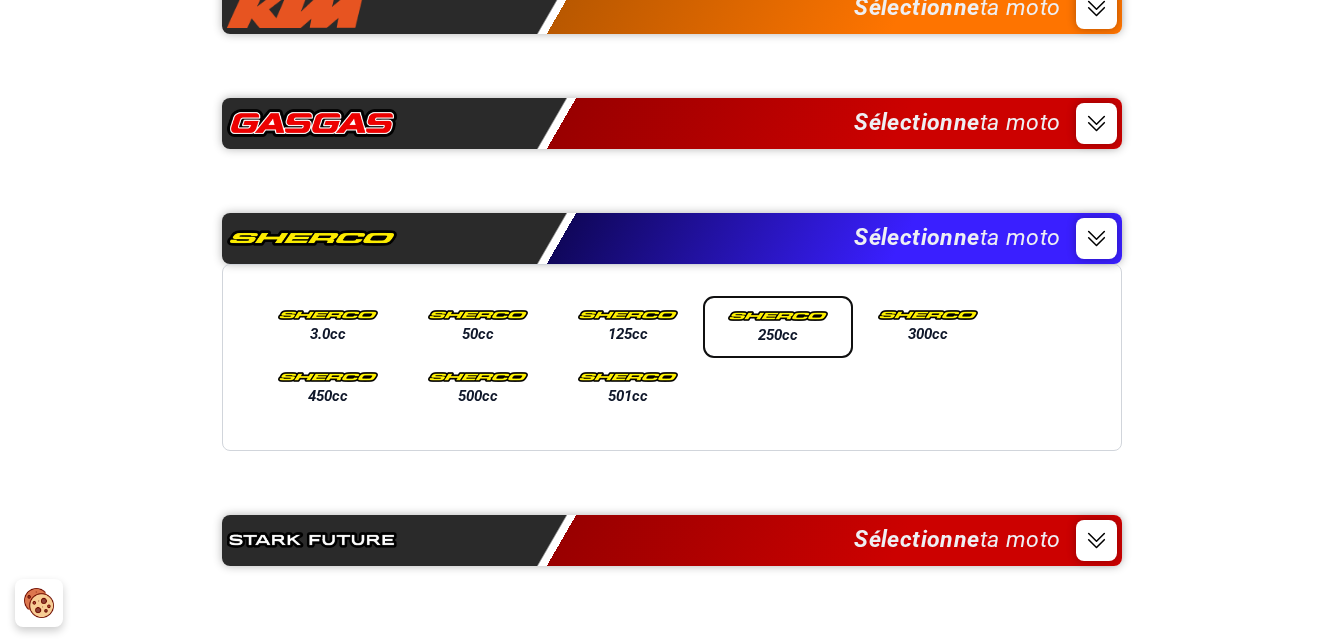 click at bounding box center (778, 316) 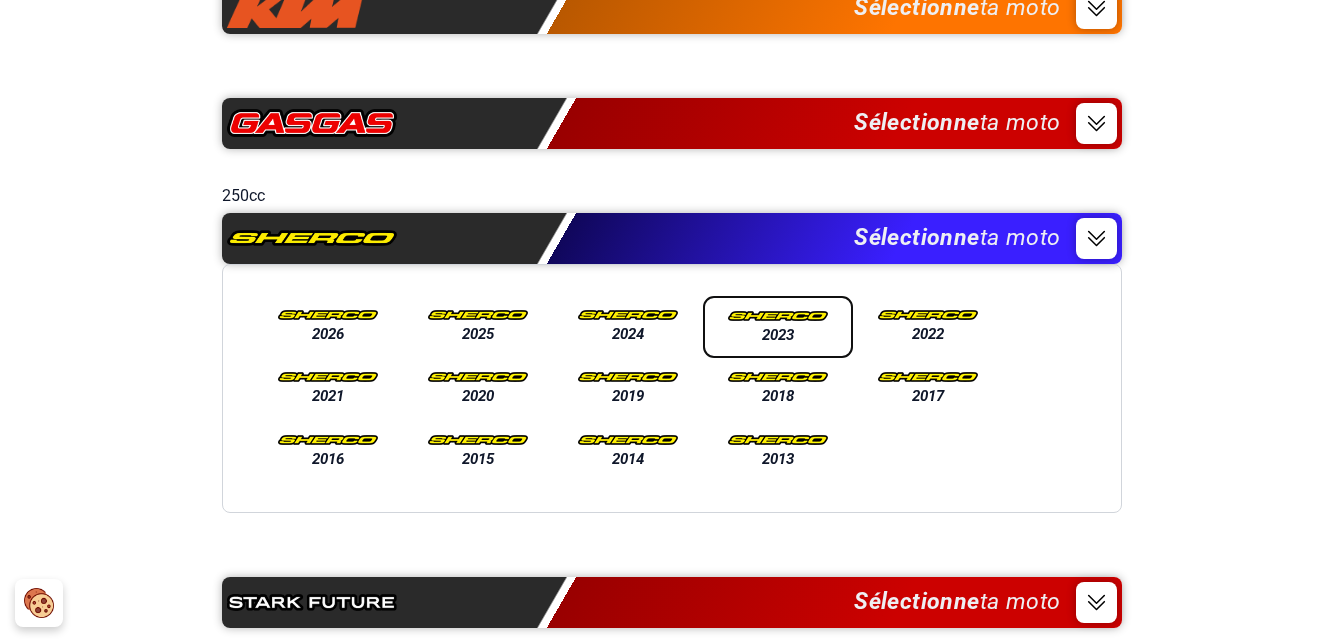 click on "2023" at bounding box center [778, 335] 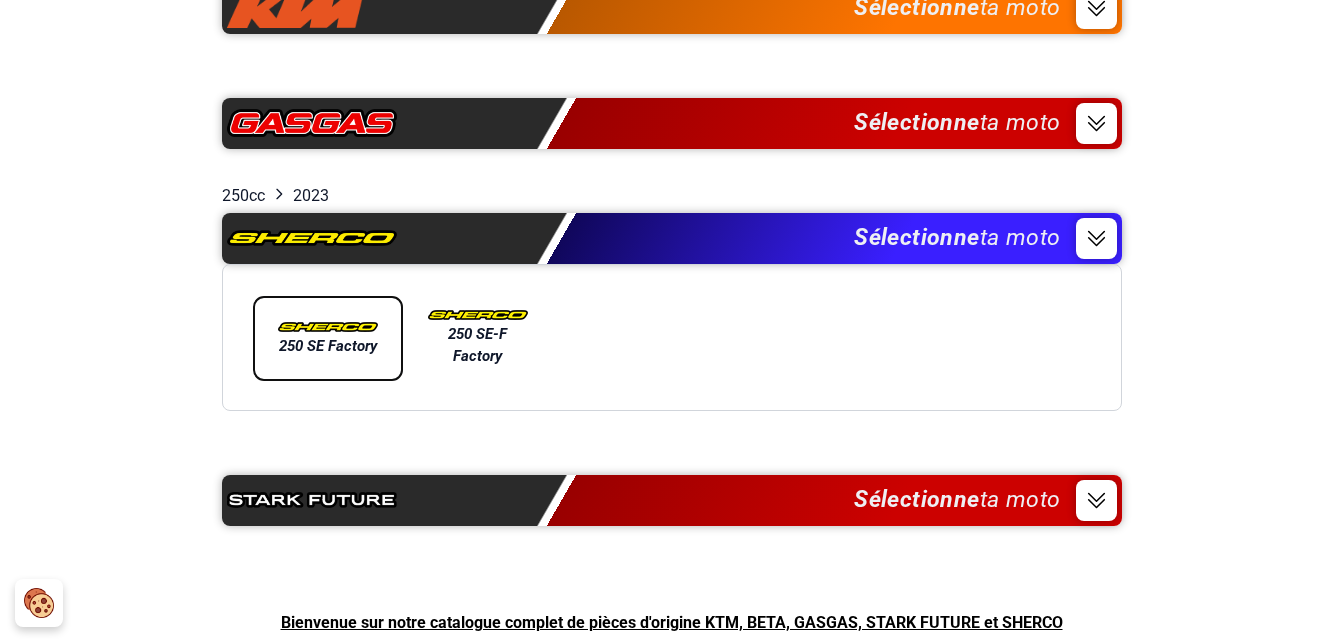 click on "250 SE Factory" at bounding box center [328, 346] 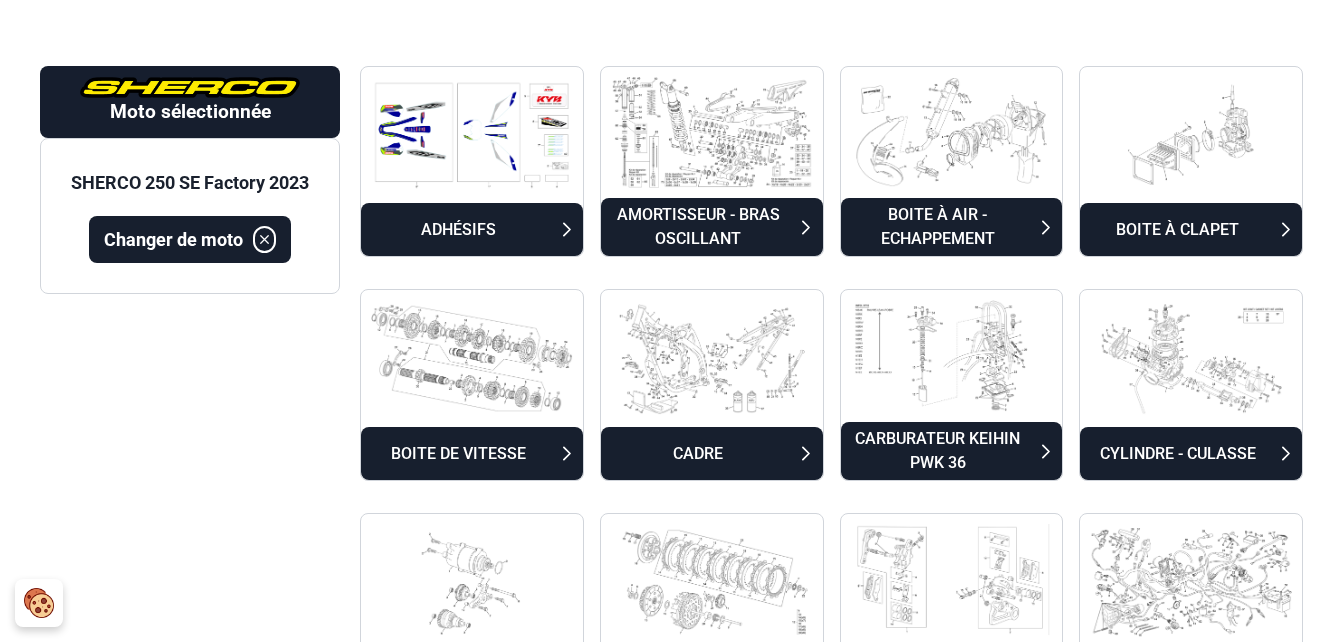 scroll, scrollTop: 95, scrollLeft: 0, axis: vertical 